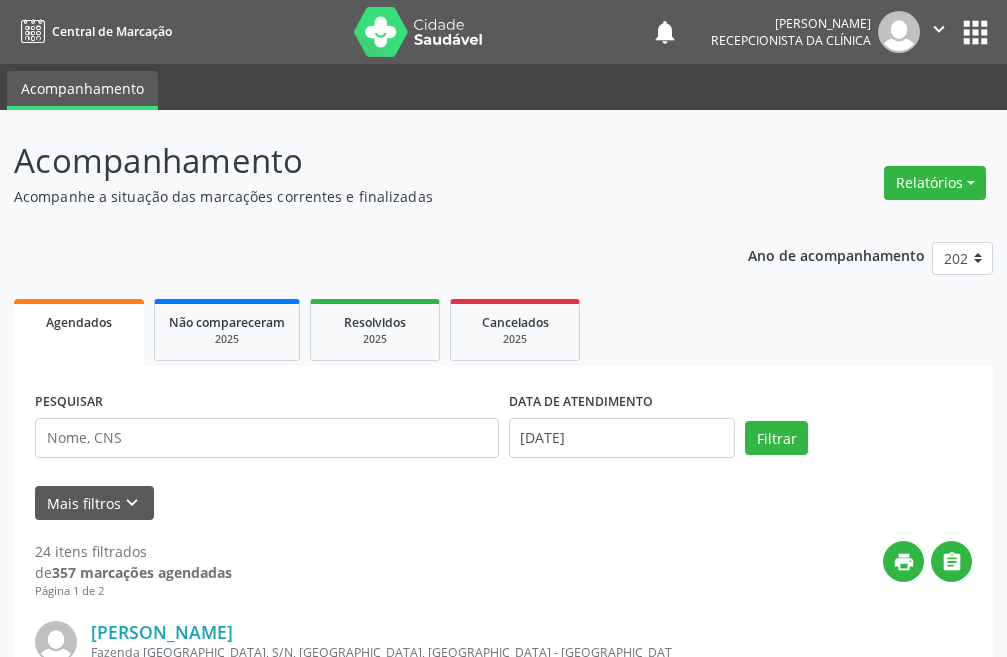 scroll, scrollTop: 0, scrollLeft: 0, axis: both 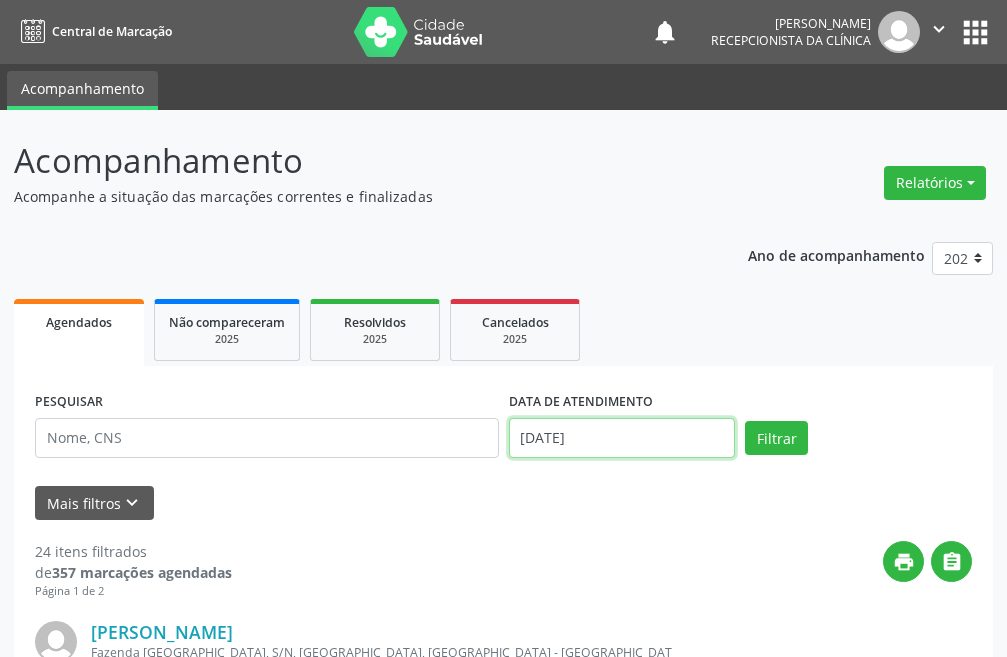 click on "[DATE]" at bounding box center [622, 438] 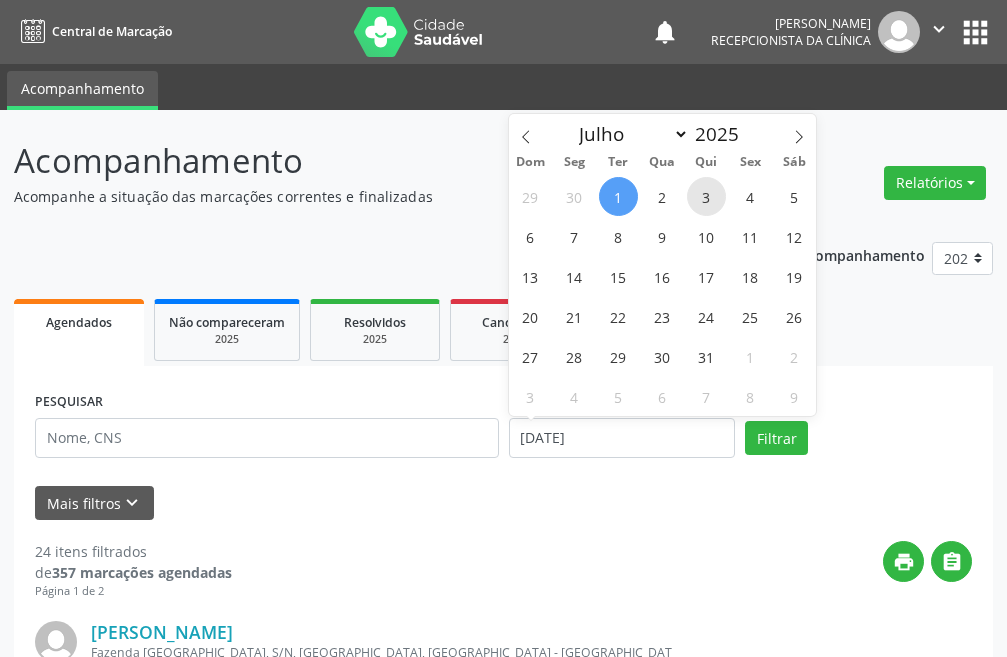 click on "3" at bounding box center [706, 196] 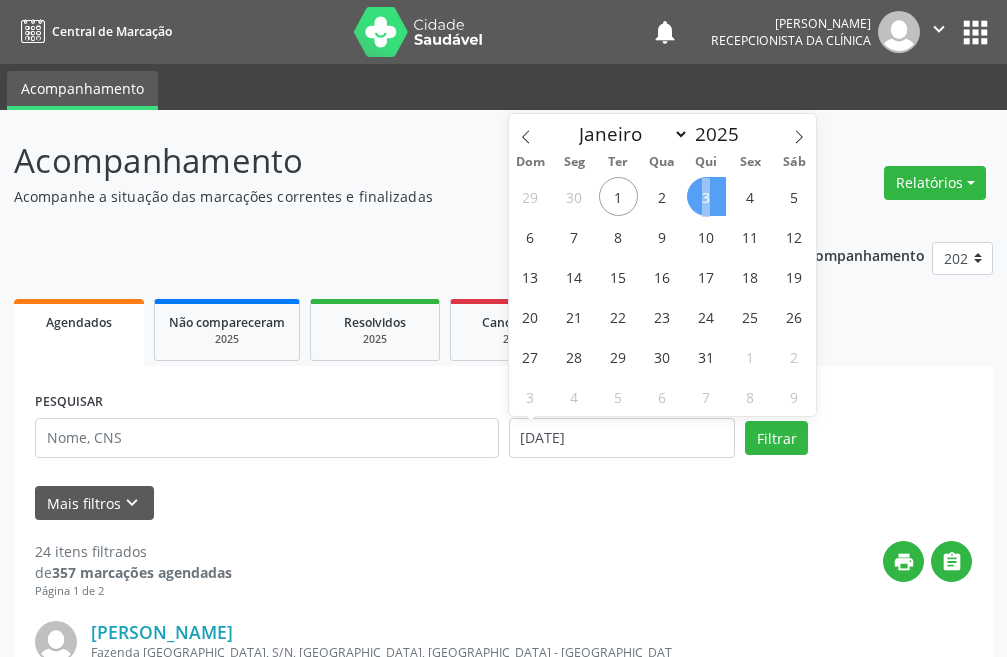 click on "3" at bounding box center (706, 196) 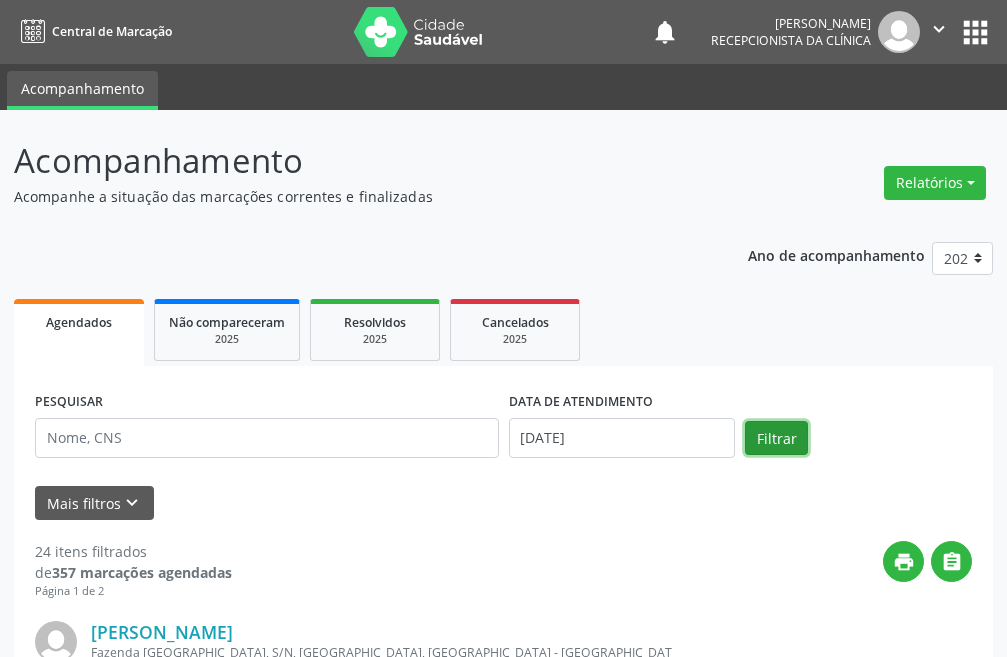 click on "Filtrar" at bounding box center [776, 438] 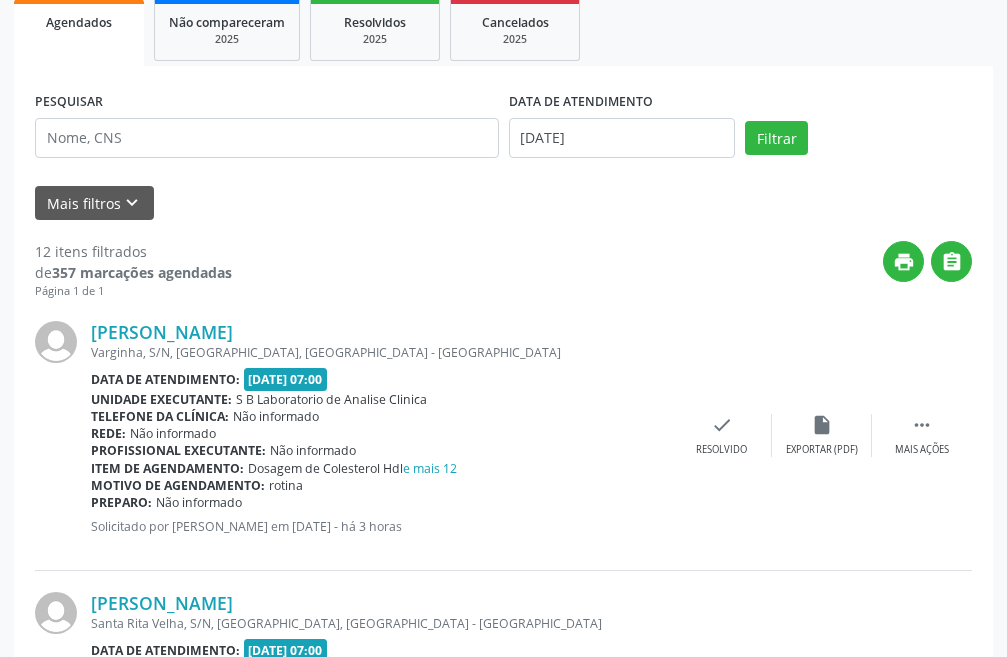 scroll, scrollTop: 400, scrollLeft: 0, axis: vertical 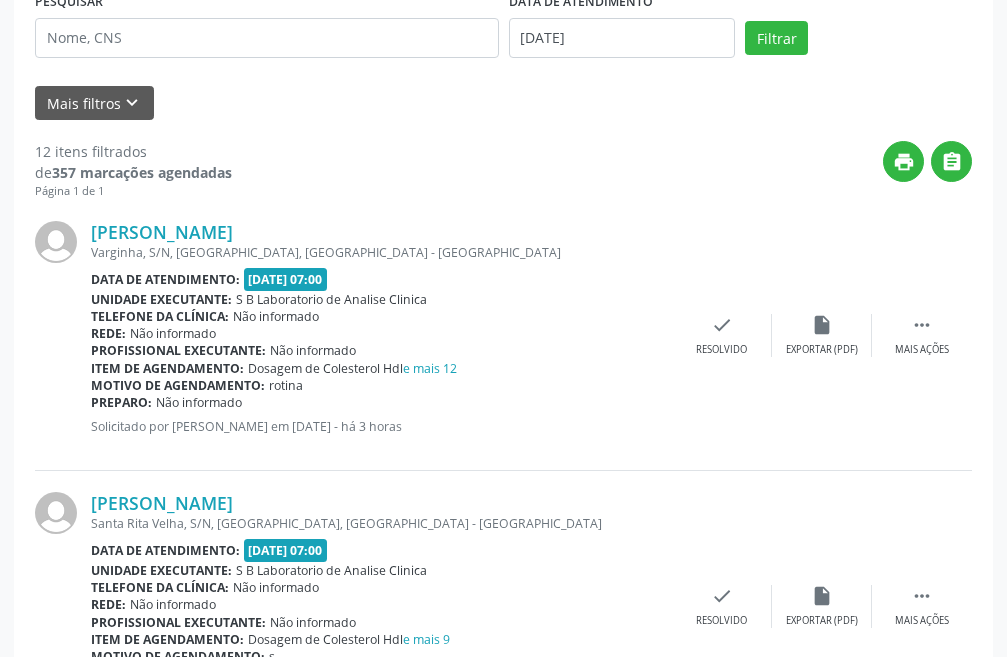 click on "Lindinalva Bezerra de Lima
Varginha, S/N, Santa Rita, Serra Talhada - PE
Data de atendimento:
03/07/2025 - 07:00
Unidade executante:
S B Laboratorio de Analise Clinica
Telefone da clínica:
Não informado
Rede:
Não informado
Profissional executante:
Não informado
Item de agendamento:
Dosagem de Colesterol Hdl
e mais 12
Motivo de agendamento:
rotina
Preparo:
Não informado
Solicitado por Adão Alves de Medeiros em 01/07/2025 - há 3 horas

Mais ações
insert_drive_file
Exportar (PDF)
check
Resolvido" at bounding box center (503, 335) 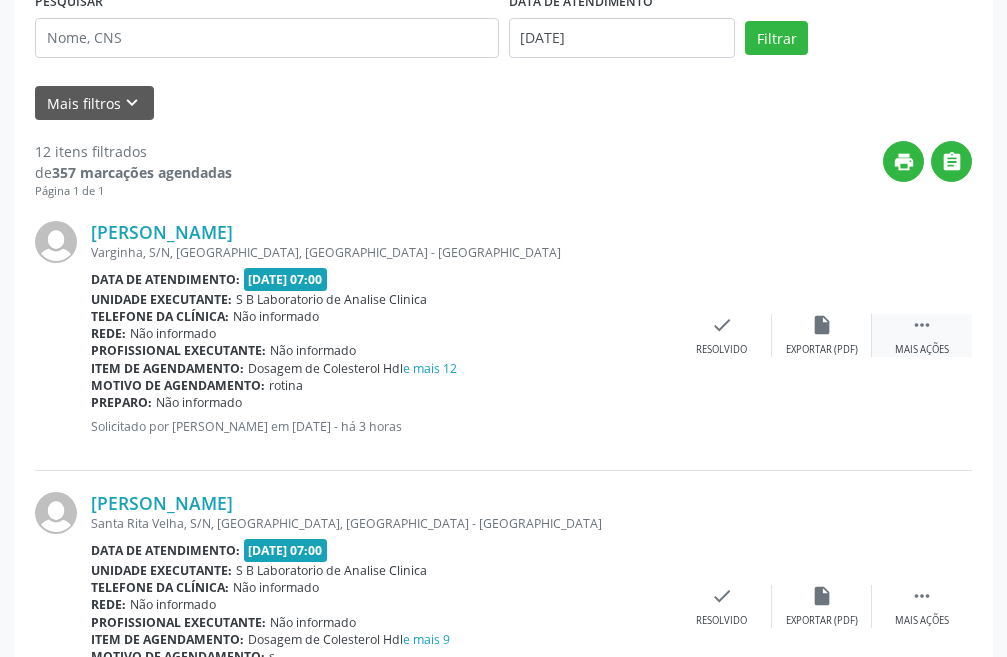 click on "" at bounding box center [922, 325] 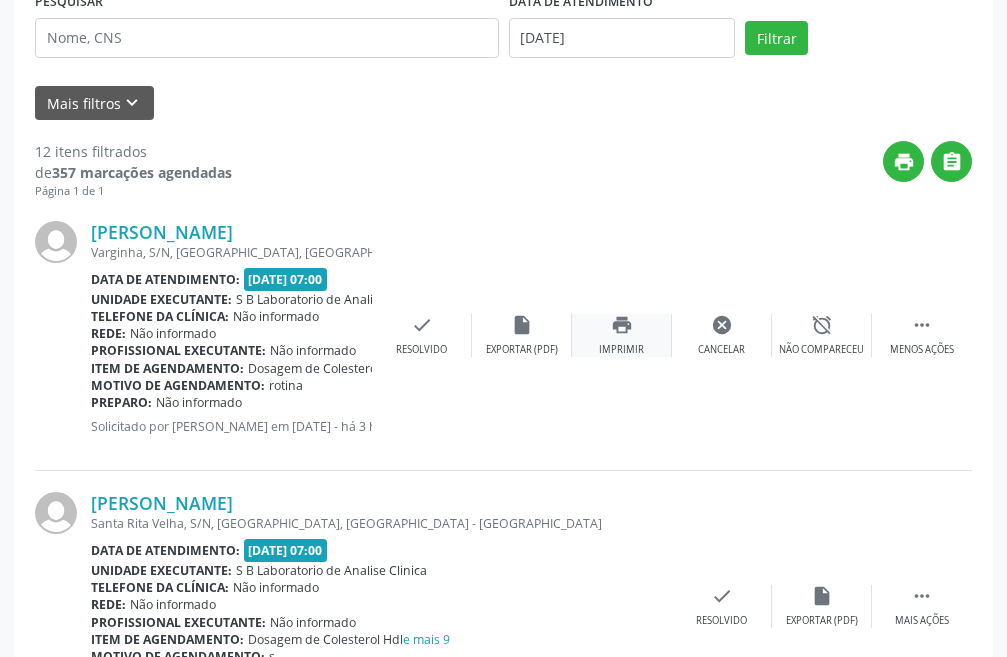 click on "print
Imprimir" at bounding box center (622, 335) 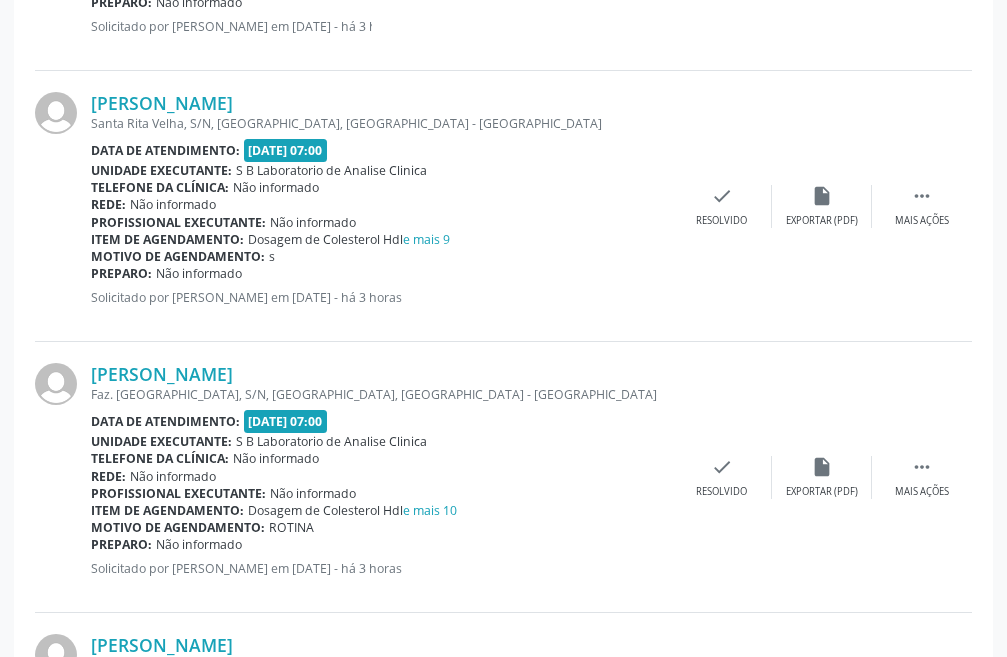 scroll, scrollTop: 700, scrollLeft: 0, axis: vertical 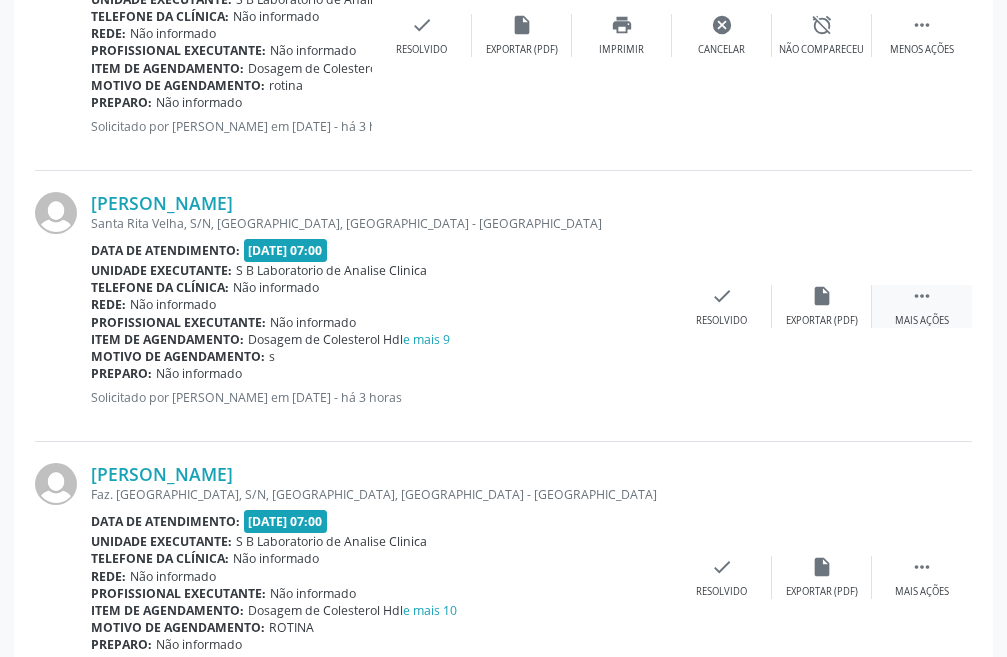 click on "
Mais ações" at bounding box center (922, 306) 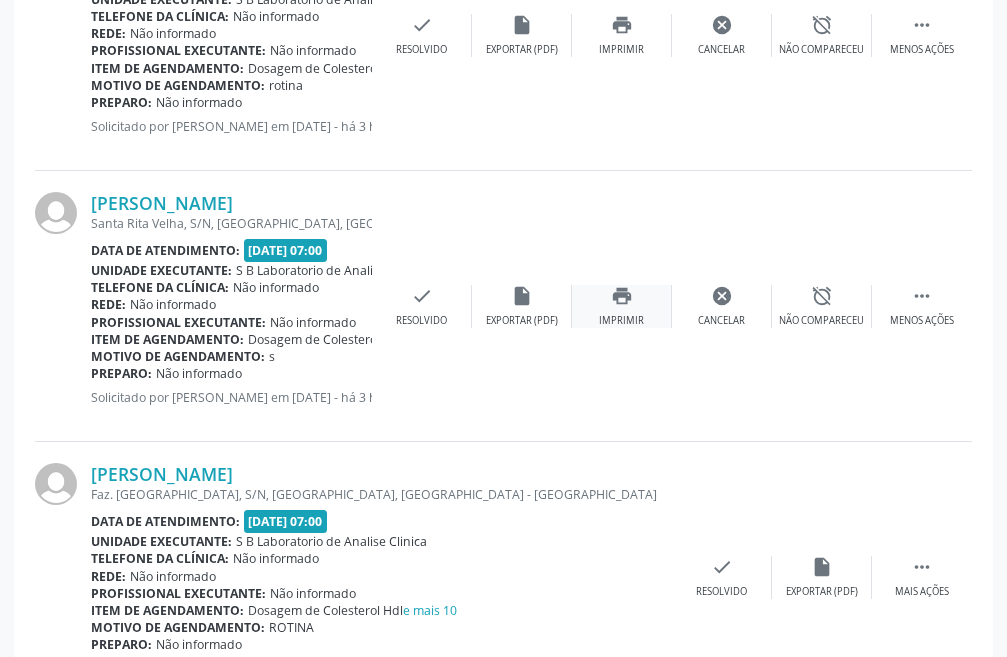 click on "print" at bounding box center [622, 296] 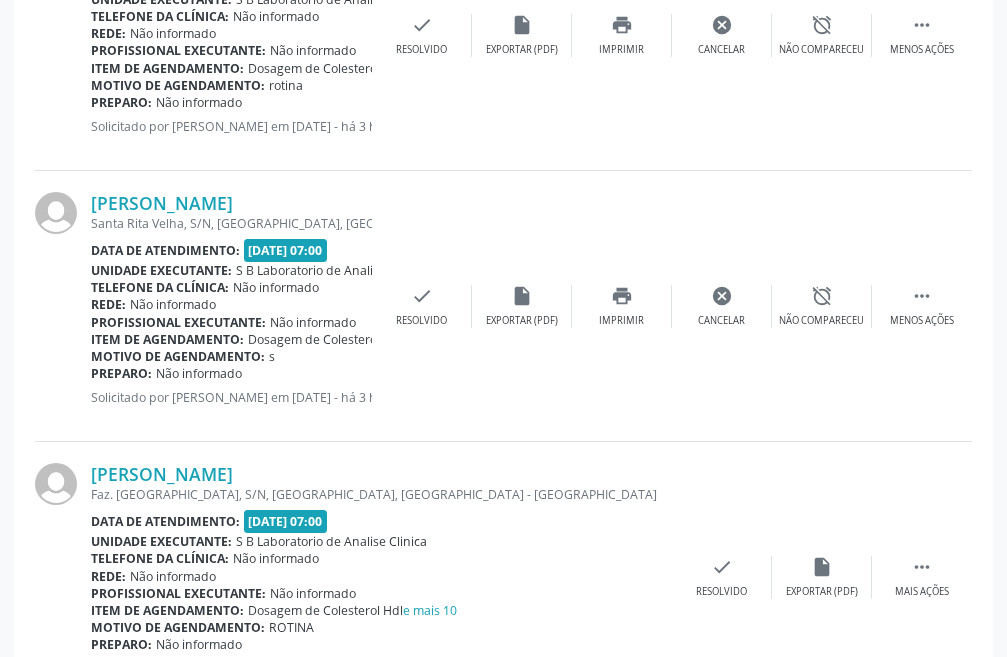 scroll, scrollTop: 900, scrollLeft: 0, axis: vertical 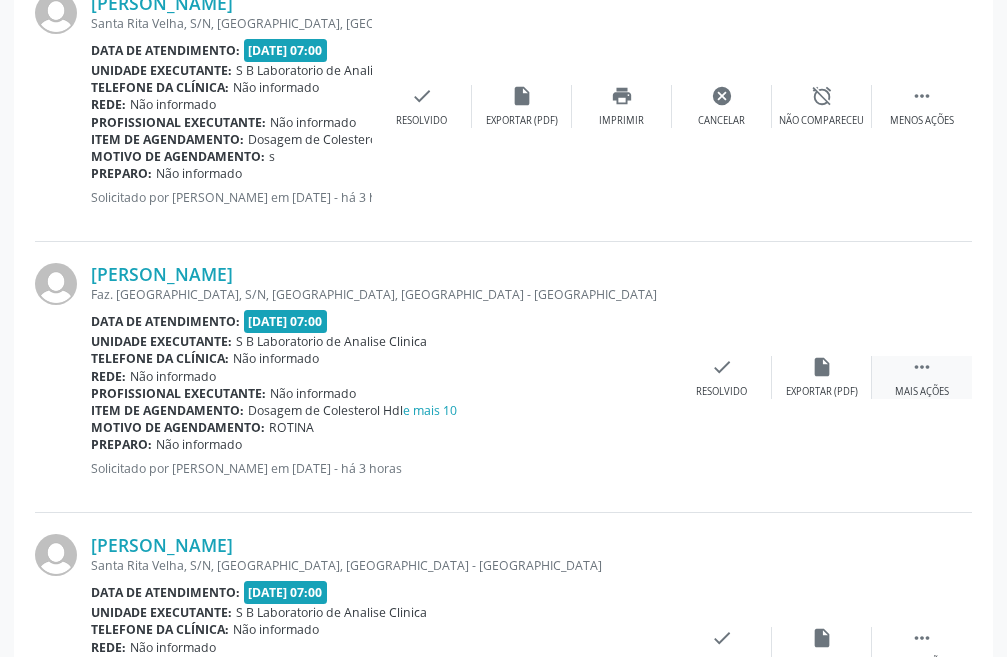 click on "Mais ações" at bounding box center (922, 392) 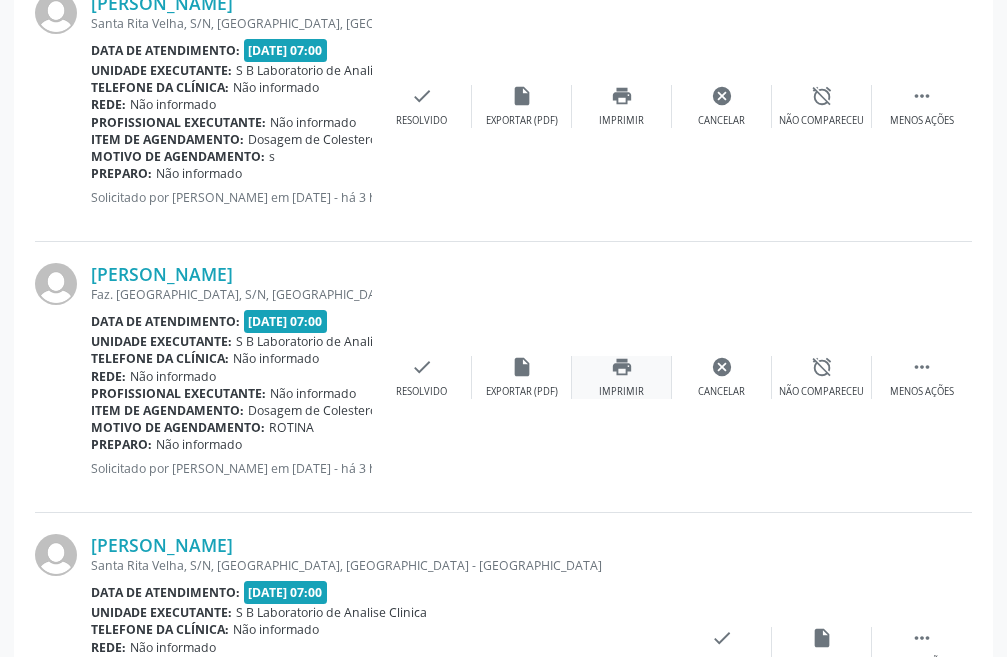 click on "Imprimir" at bounding box center [621, 392] 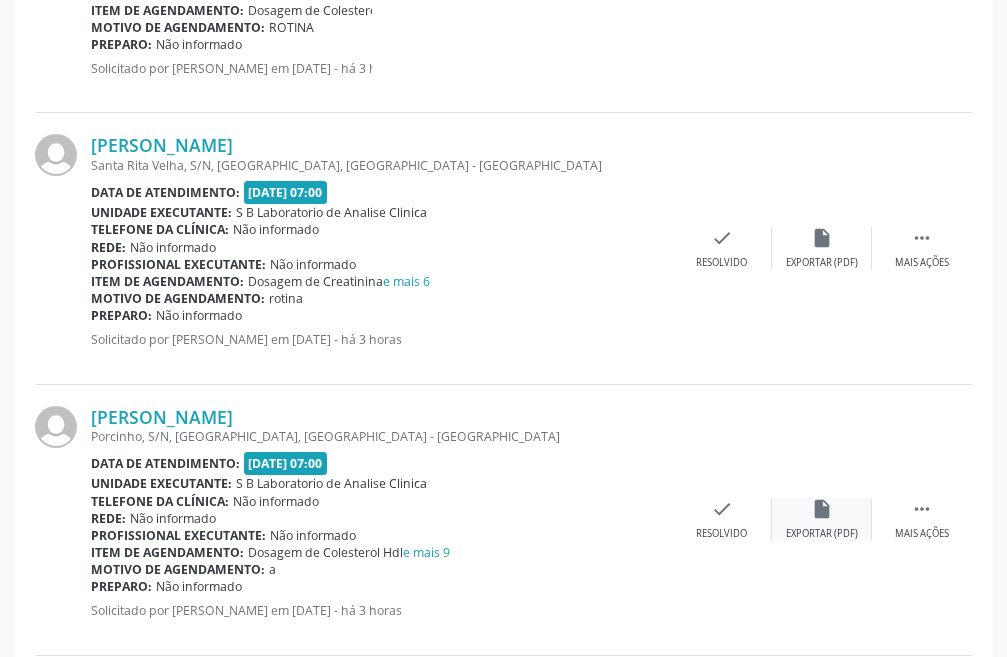 scroll, scrollTop: 1400, scrollLeft: 0, axis: vertical 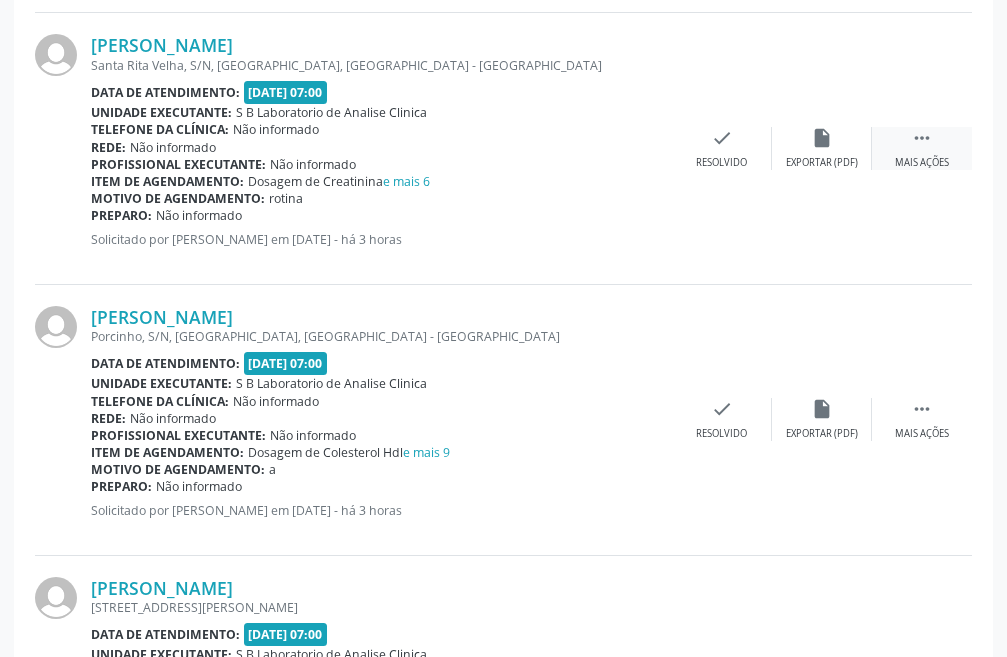 click on "" at bounding box center [922, 138] 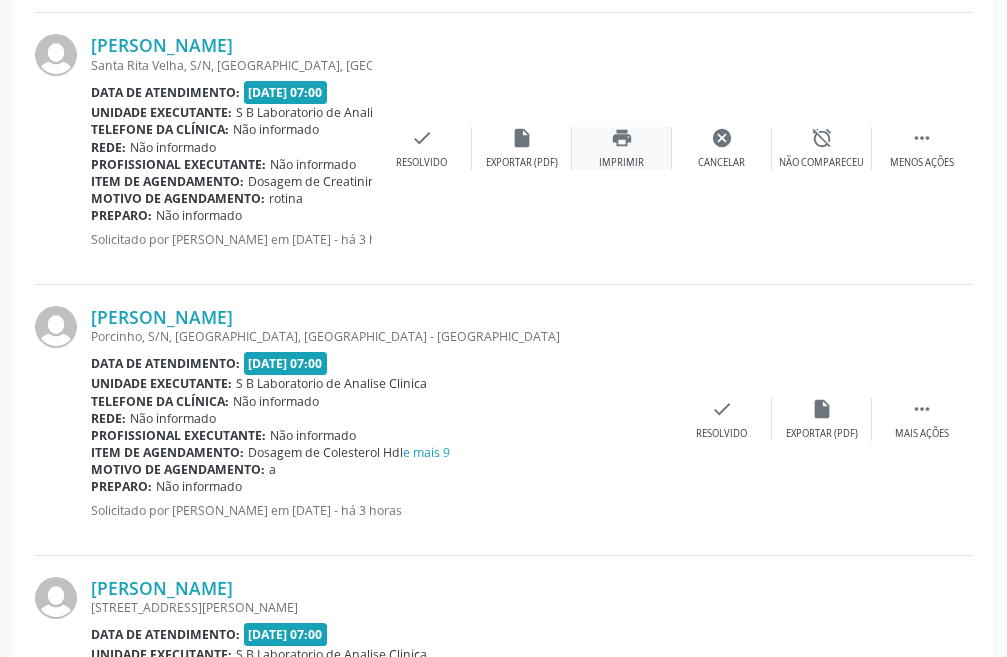 click on "print
Imprimir" at bounding box center [622, 148] 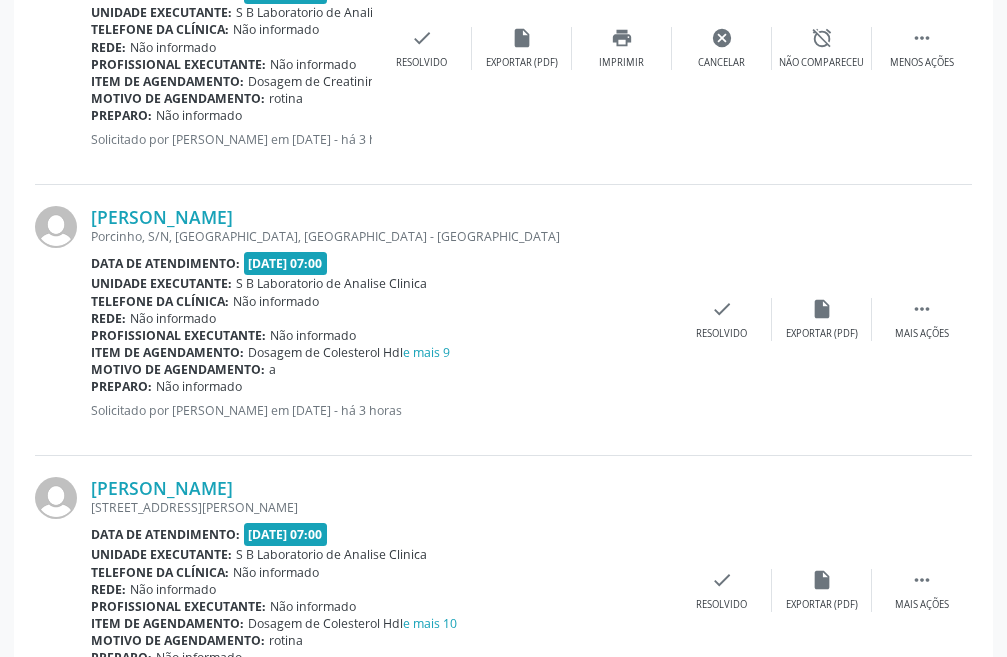 scroll, scrollTop: 1600, scrollLeft: 0, axis: vertical 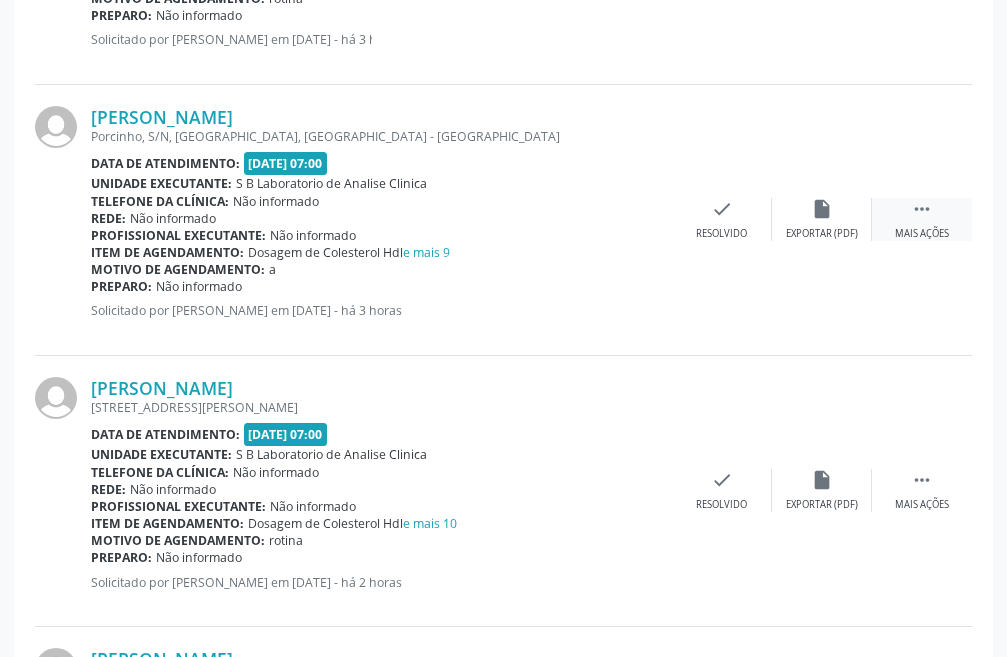 click on "
Mais ações" at bounding box center (922, 219) 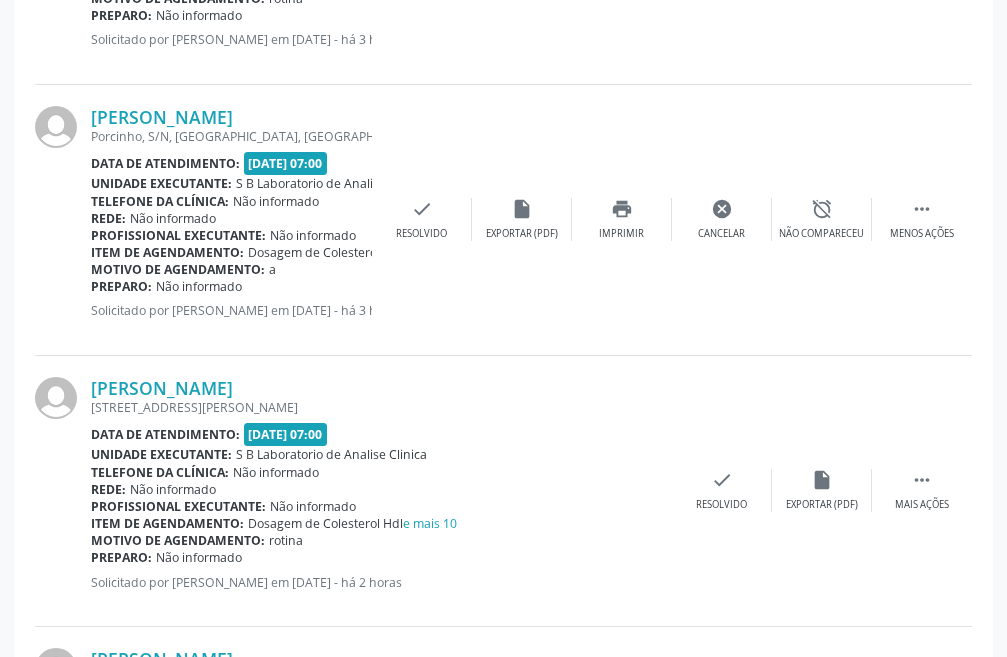 drag, startPoint x: 87, startPoint y: 111, endPoint x: 354, endPoint y: 118, distance: 267.09174 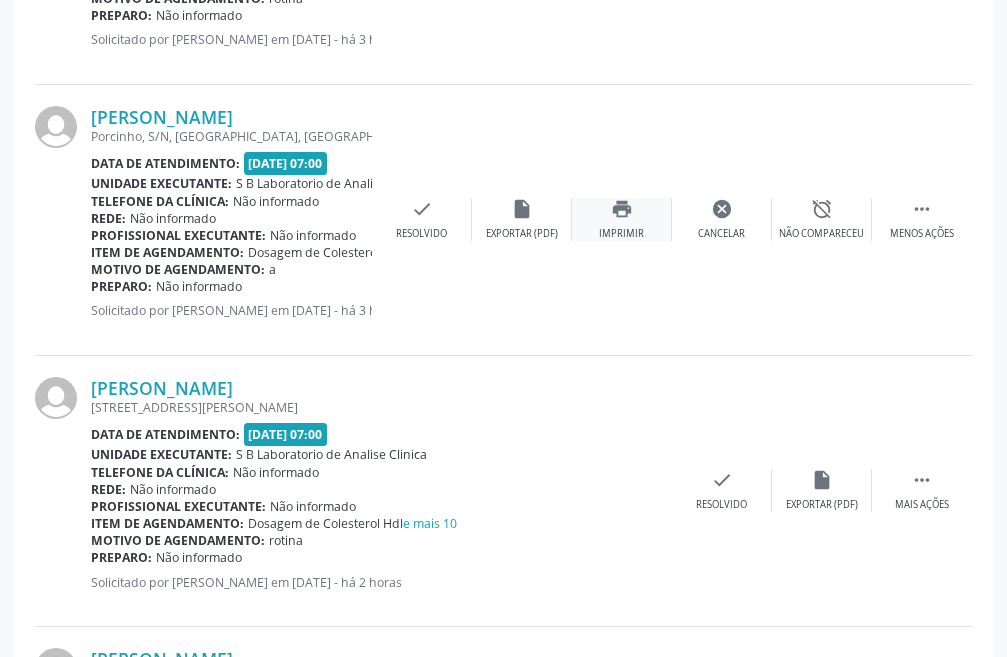 click on "print" at bounding box center (622, 209) 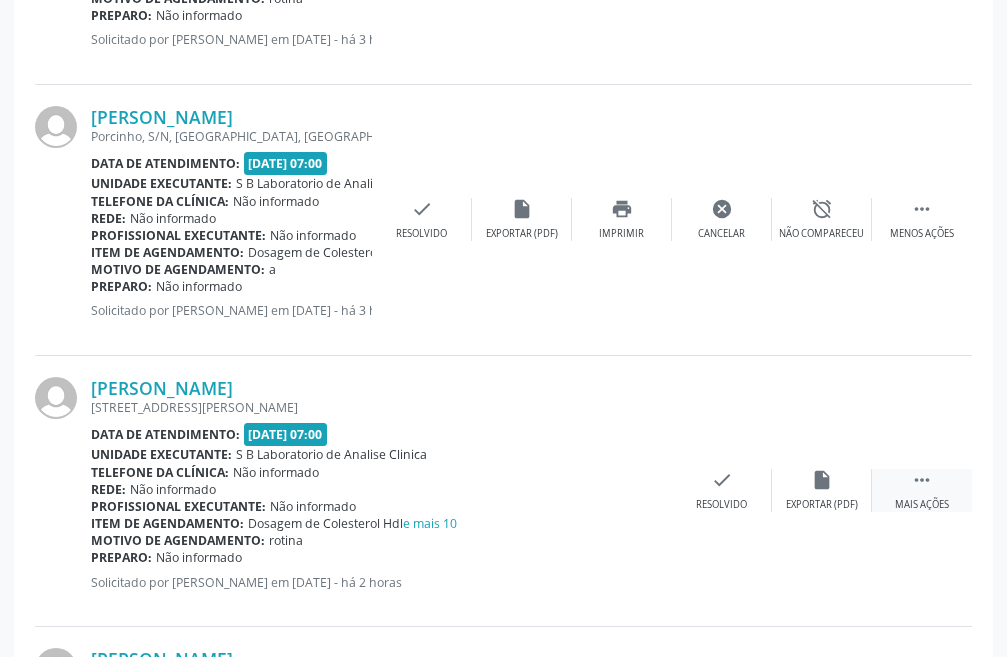 click on "
Mais ações" at bounding box center [922, 490] 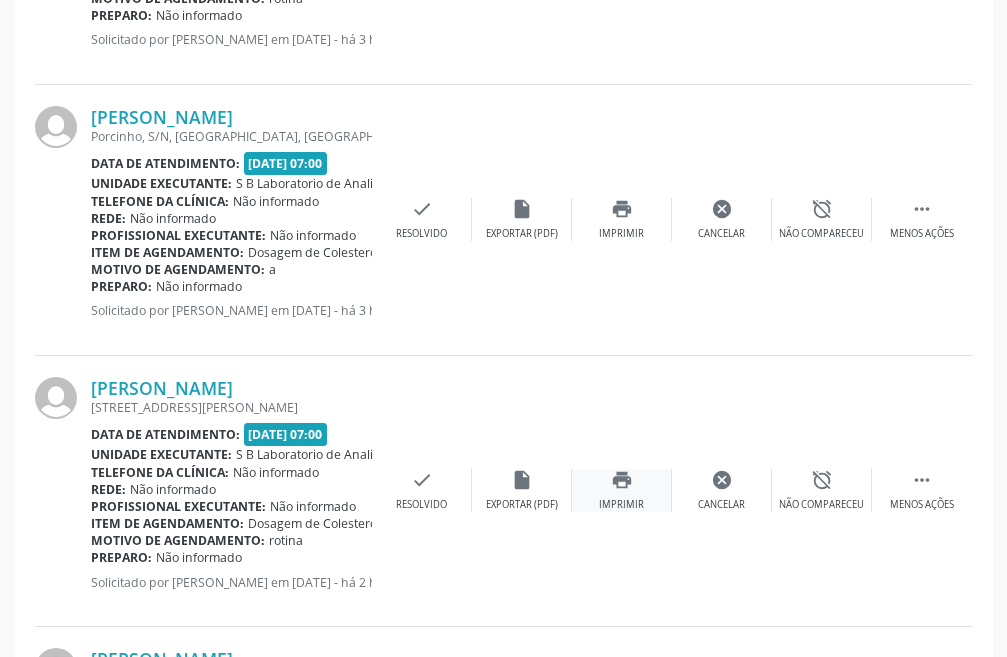 click on "print
Imprimir" at bounding box center [622, 490] 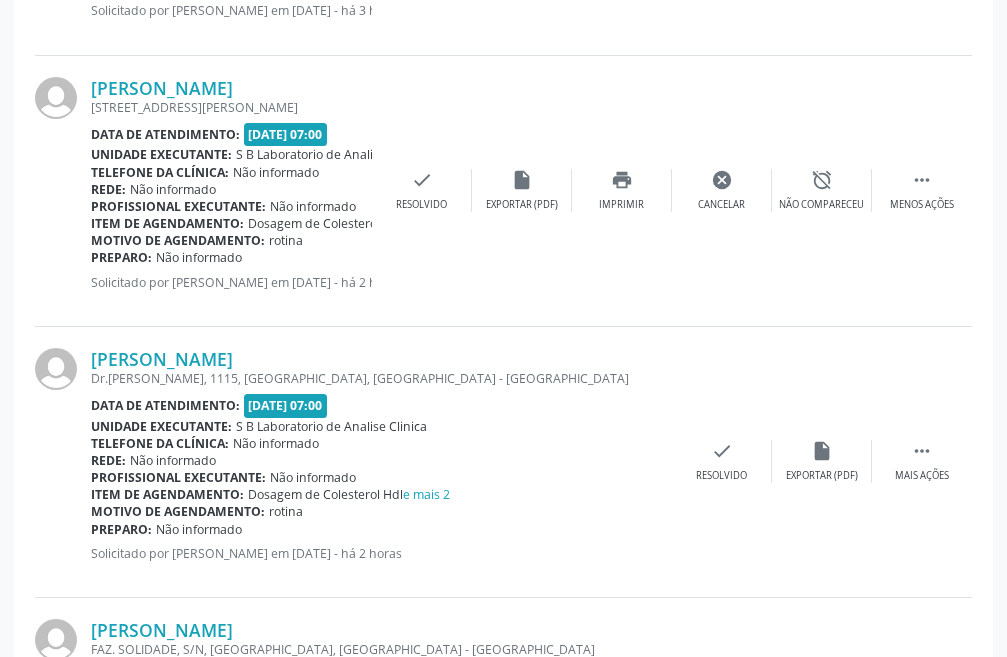 scroll, scrollTop: 2100, scrollLeft: 0, axis: vertical 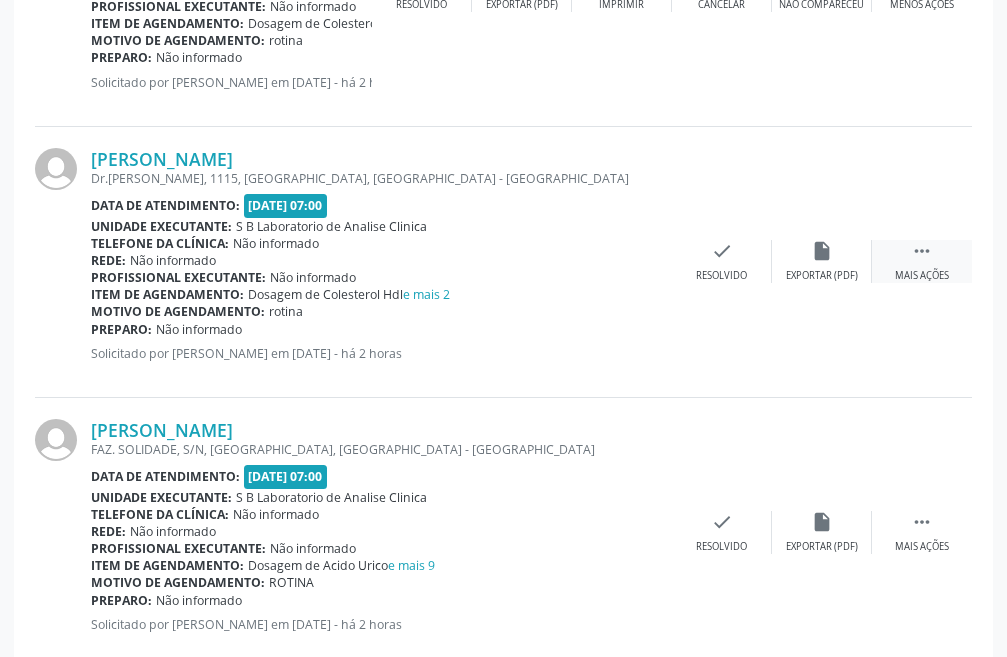 click on "" at bounding box center [922, 251] 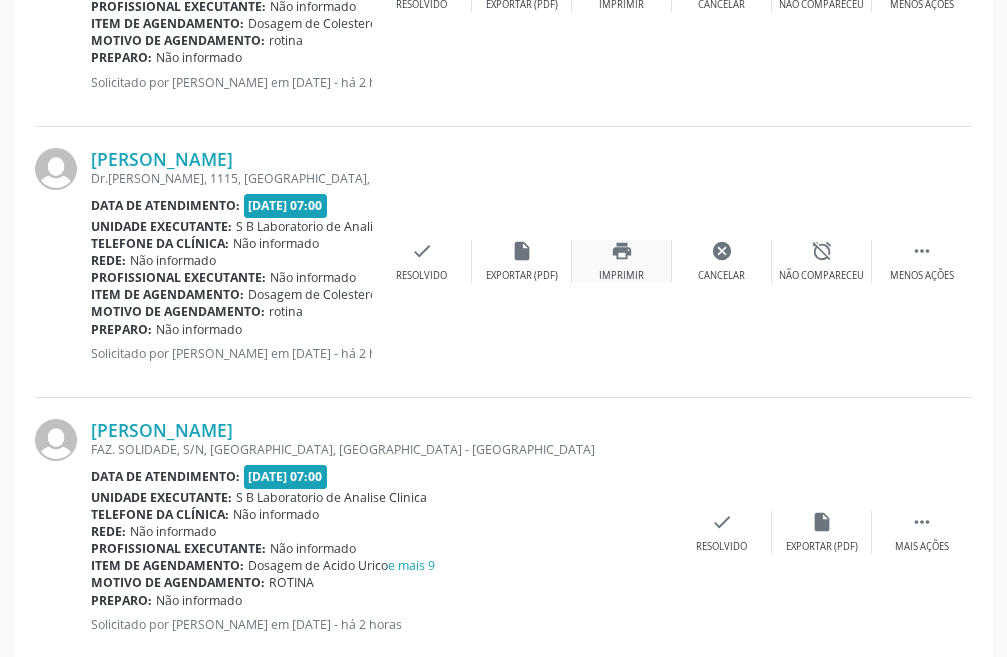 click on "Imprimir" at bounding box center [621, 276] 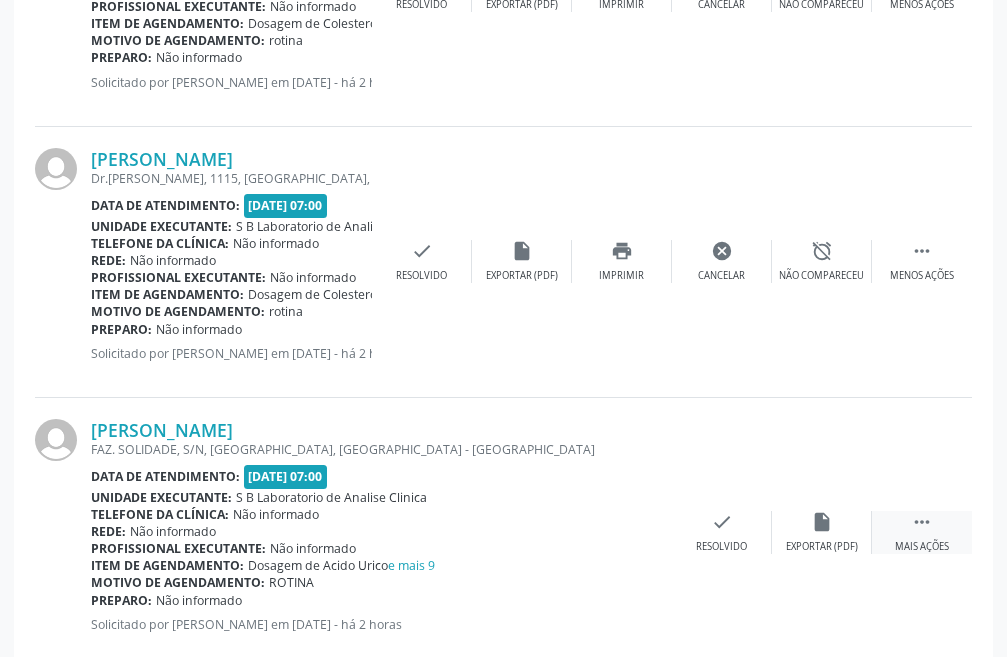 click on "
Mais ações" at bounding box center (922, 532) 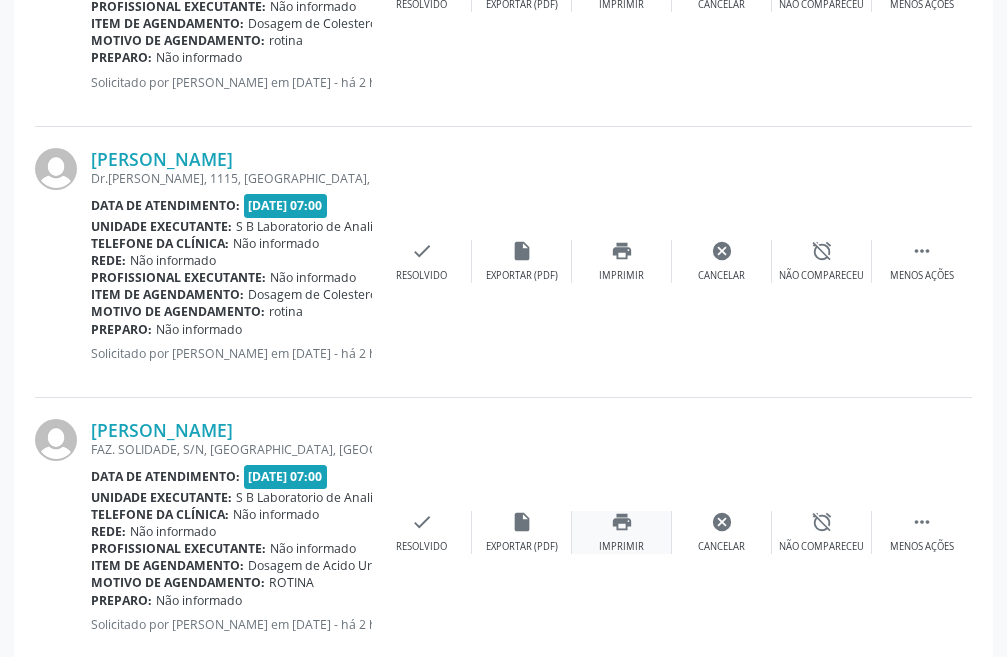 click on "Imprimir" at bounding box center (621, 547) 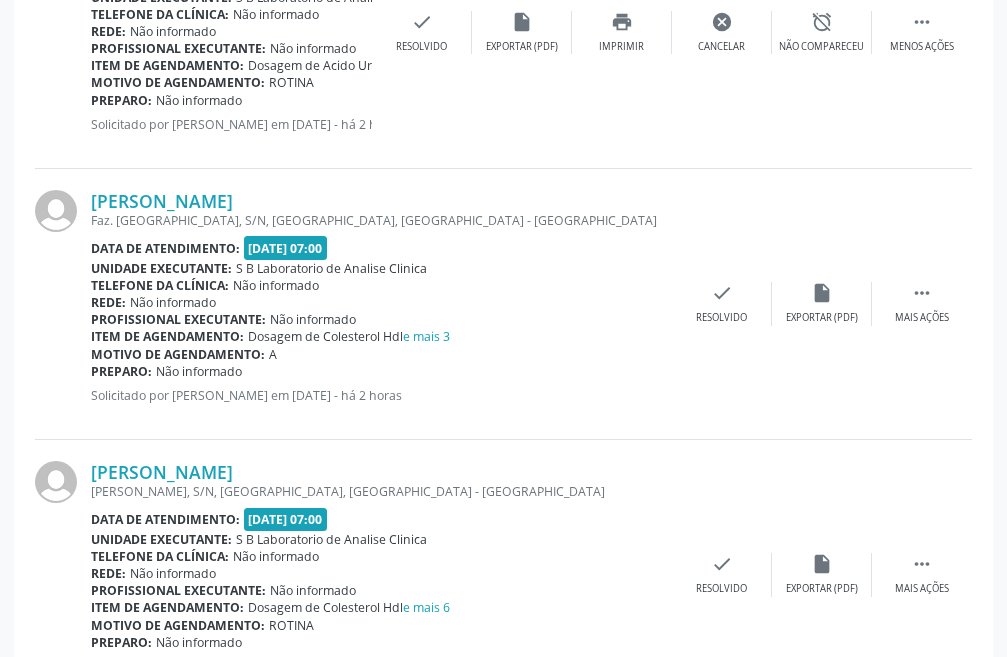 scroll, scrollTop: 2700, scrollLeft: 0, axis: vertical 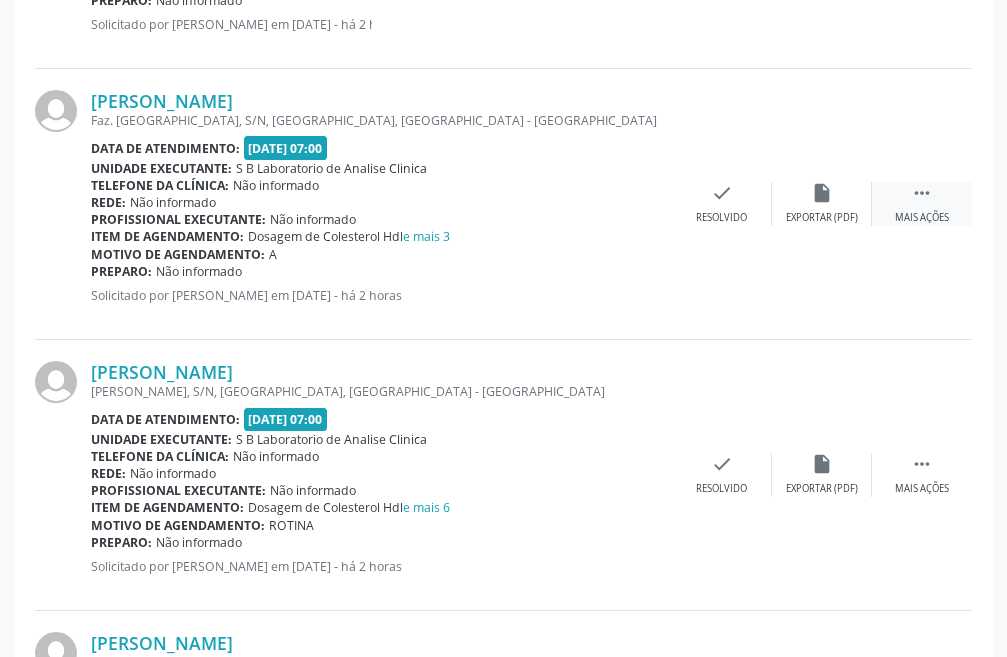 click on "" at bounding box center [922, 193] 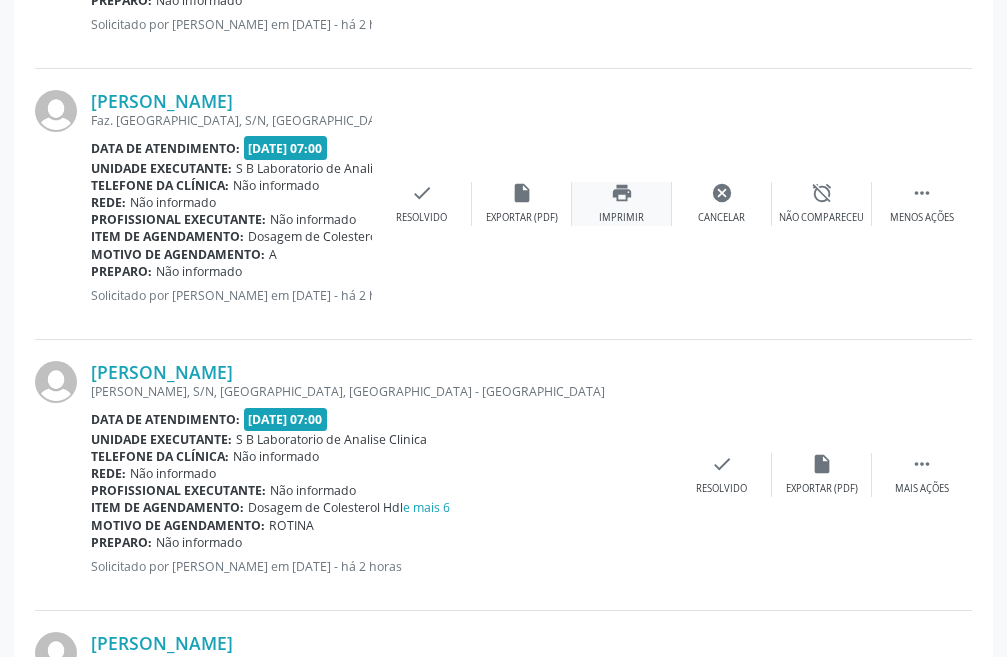 click on "print" at bounding box center [622, 193] 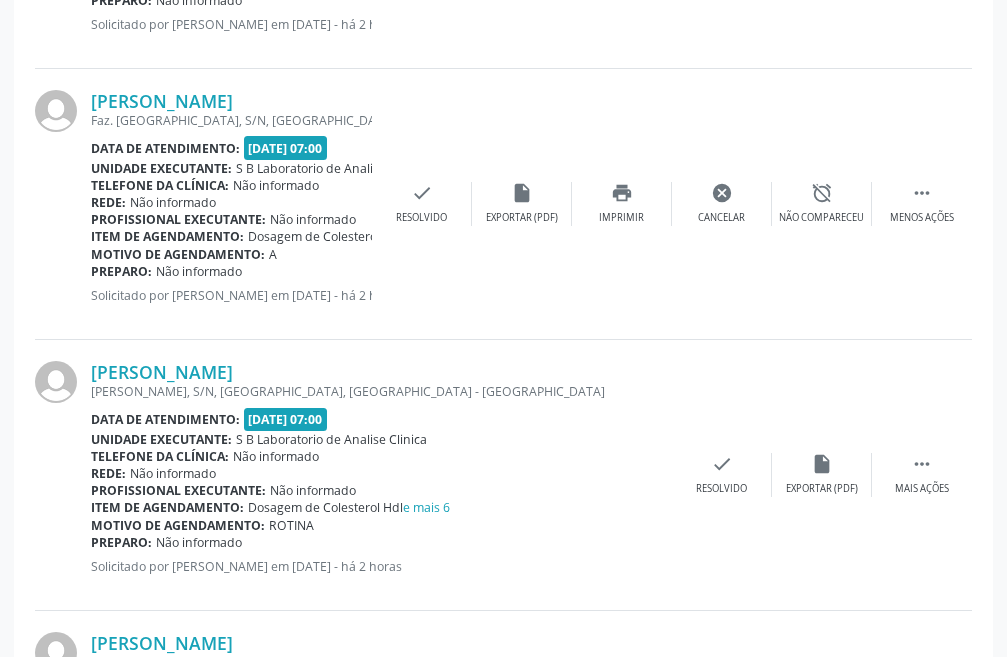 scroll, scrollTop: 3000, scrollLeft: 0, axis: vertical 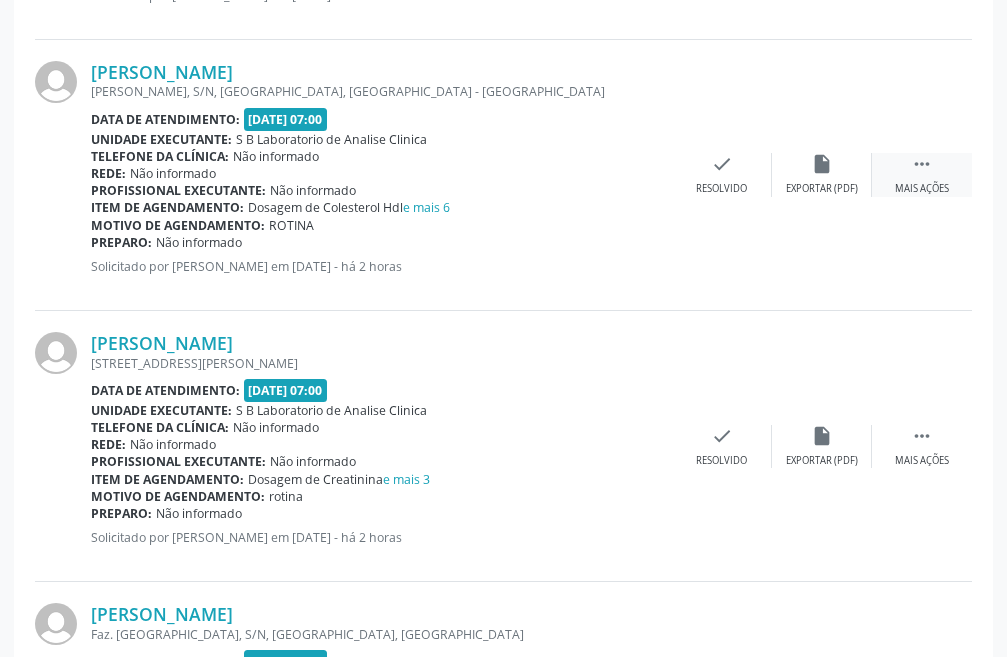 click on "" at bounding box center (922, 164) 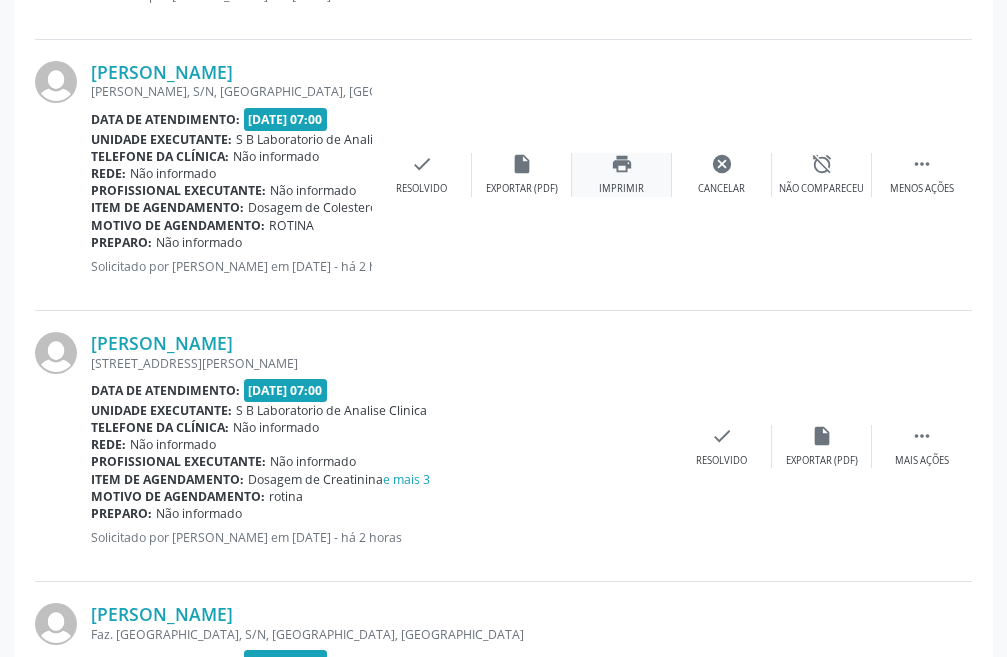 click on "Imprimir" at bounding box center [621, 189] 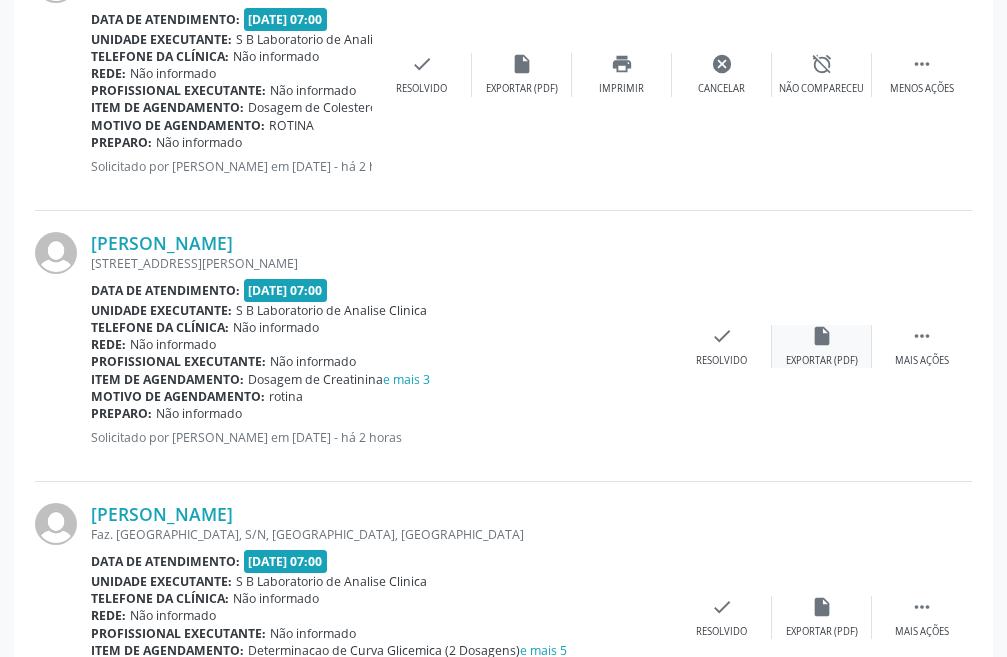scroll, scrollTop: 3228, scrollLeft: 0, axis: vertical 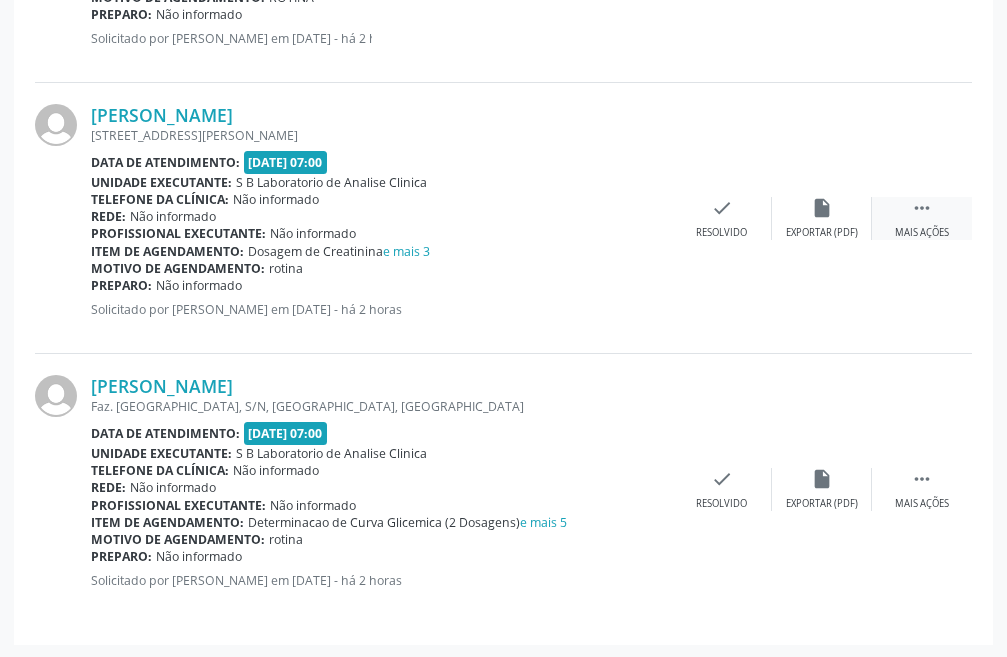 click on "
Mais ações" at bounding box center [922, 218] 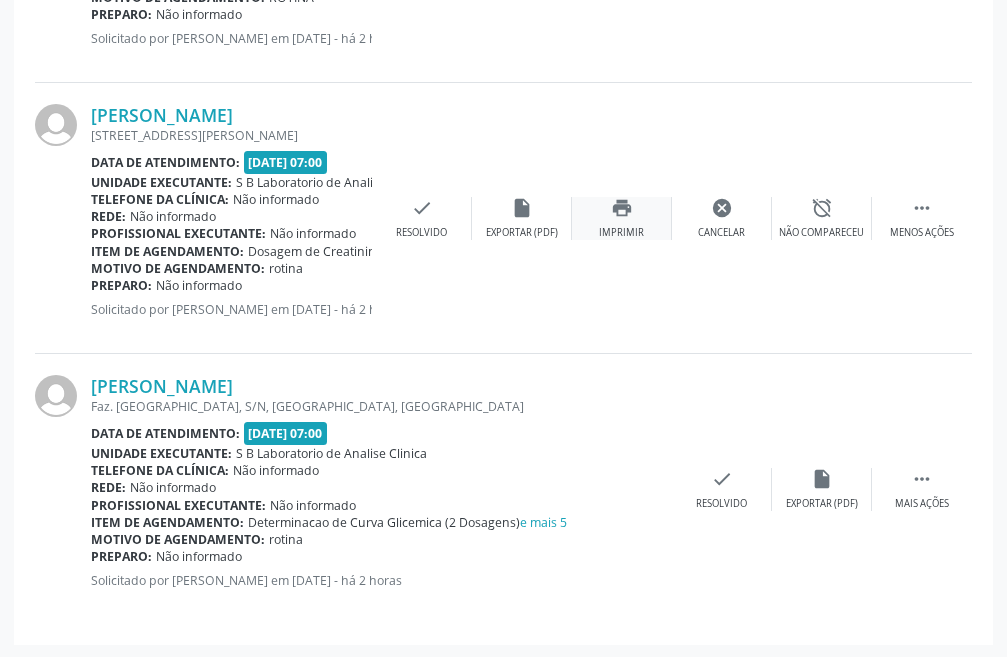 click on "print
Imprimir" at bounding box center [622, 218] 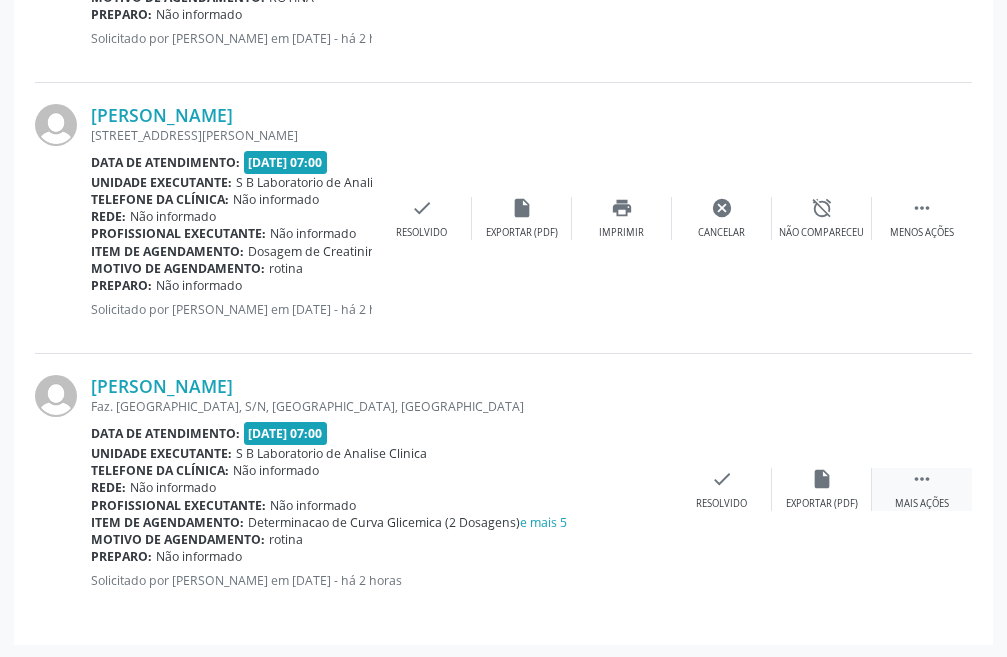 click on "
Mais ações" at bounding box center (922, 489) 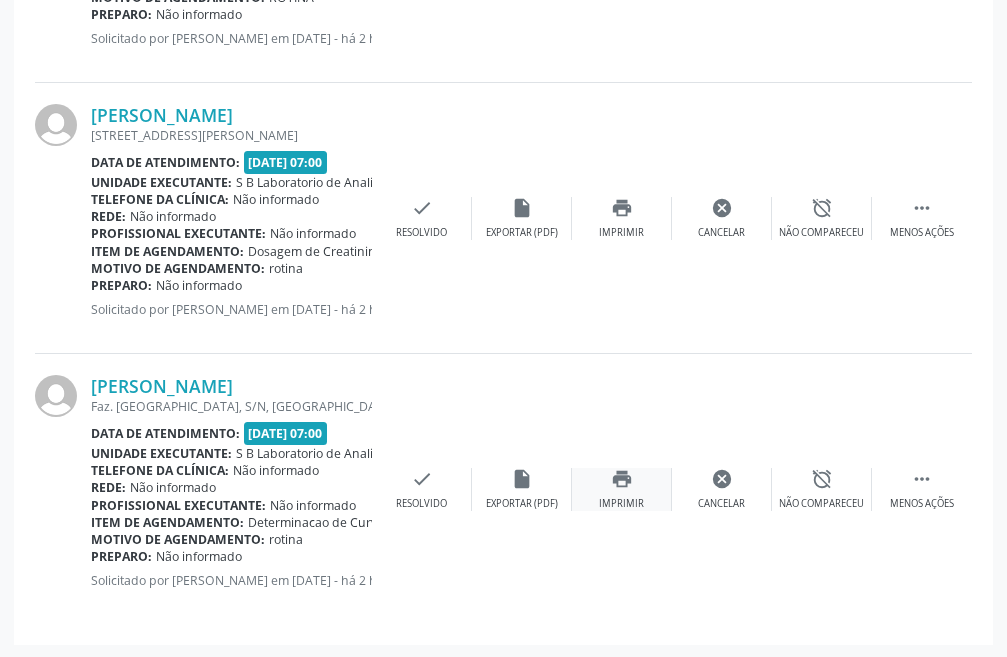click on "Imprimir" at bounding box center (621, 504) 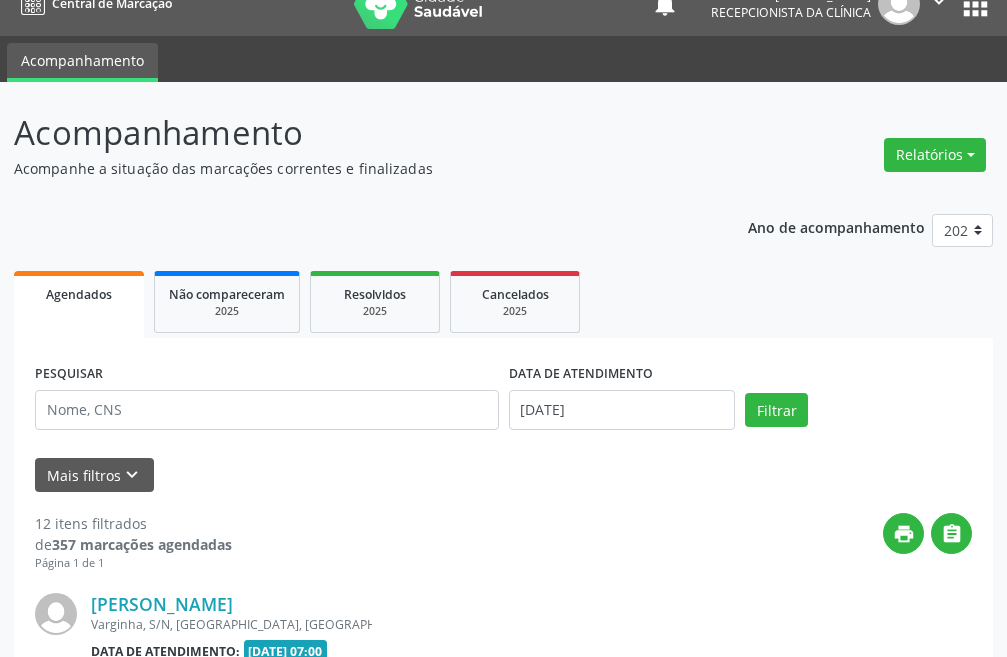 scroll, scrollTop: 0, scrollLeft: 0, axis: both 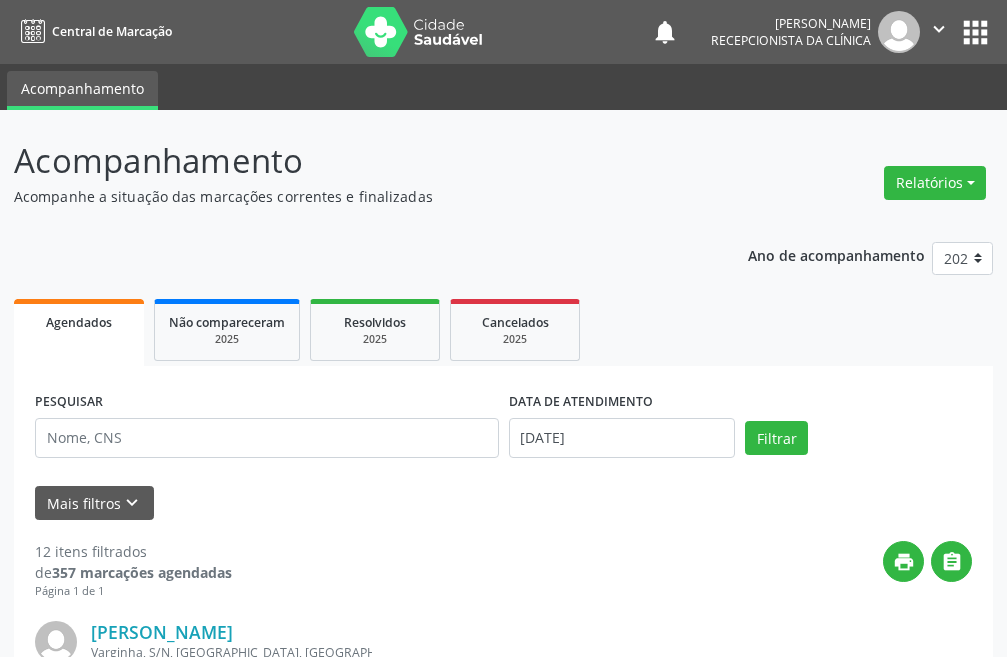 click at bounding box center [419, 32] 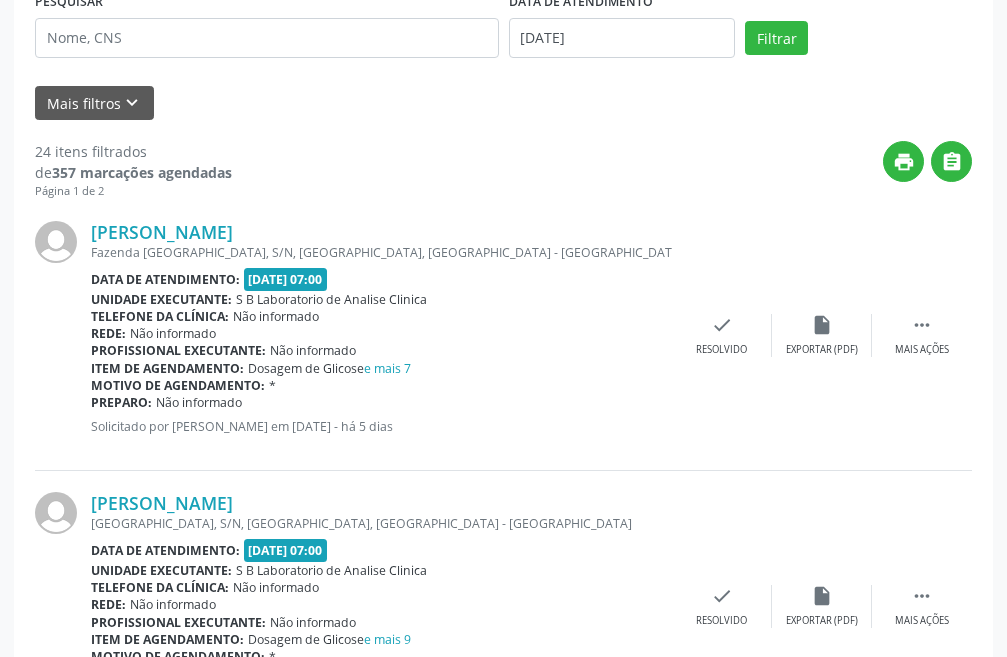 scroll, scrollTop: 200, scrollLeft: 0, axis: vertical 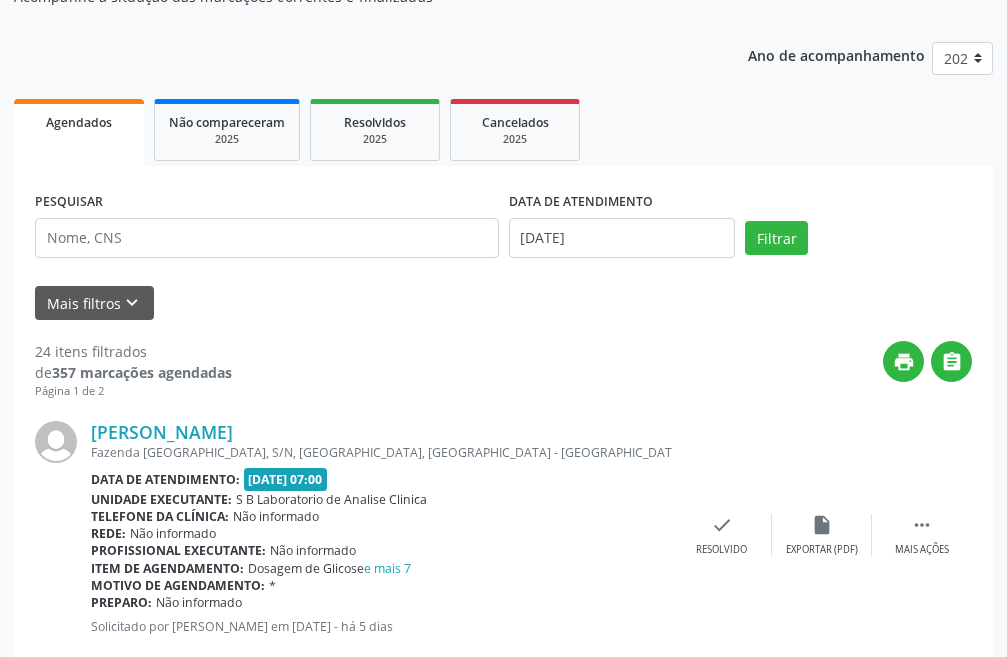 click on "PESQUISAR
DATA DE ATENDIMENTO
[DATE]
Filtrar" at bounding box center [503, 229] 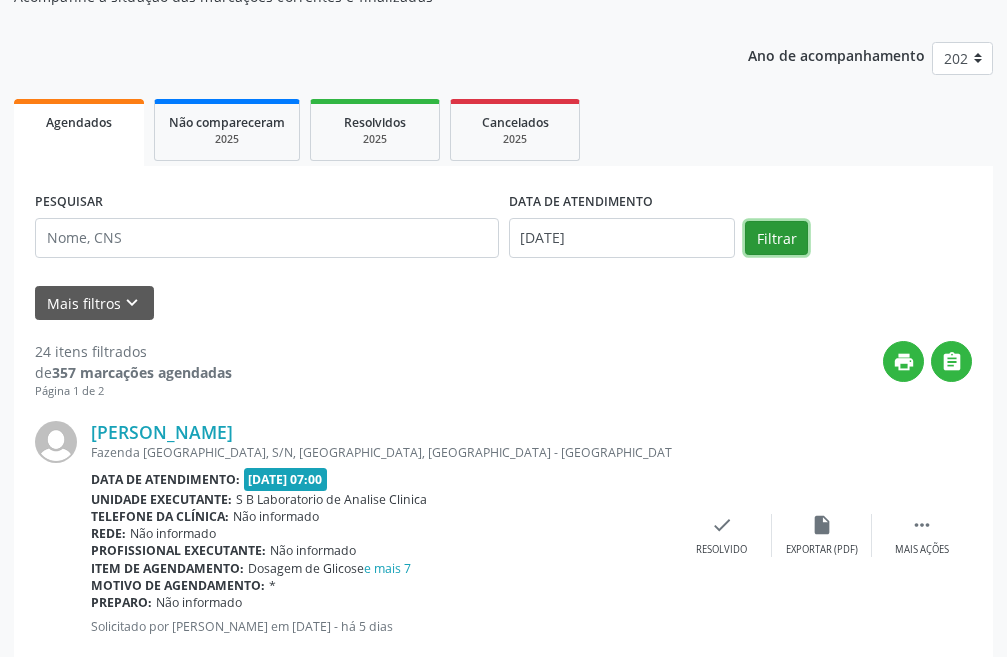 click on "Filtrar" at bounding box center (776, 238) 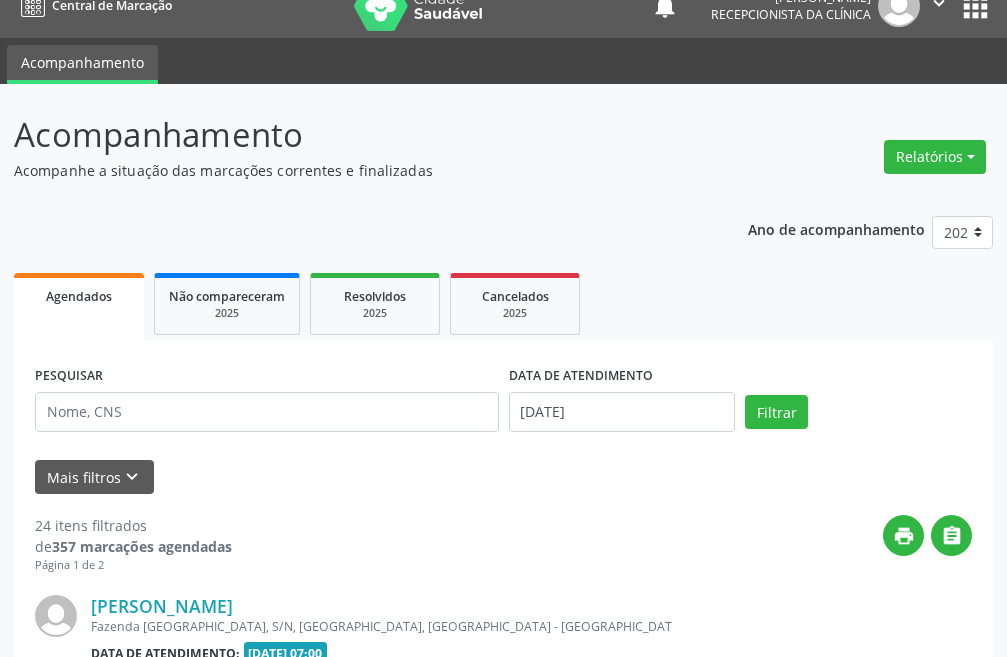 scroll, scrollTop: 200, scrollLeft: 0, axis: vertical 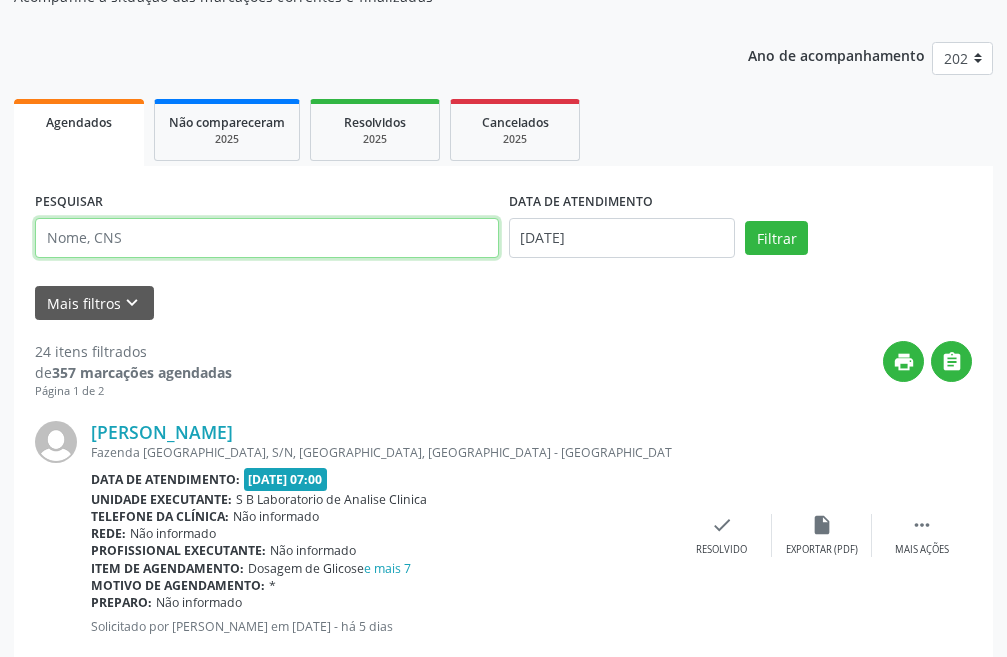 click at bounding box center [267, 238] 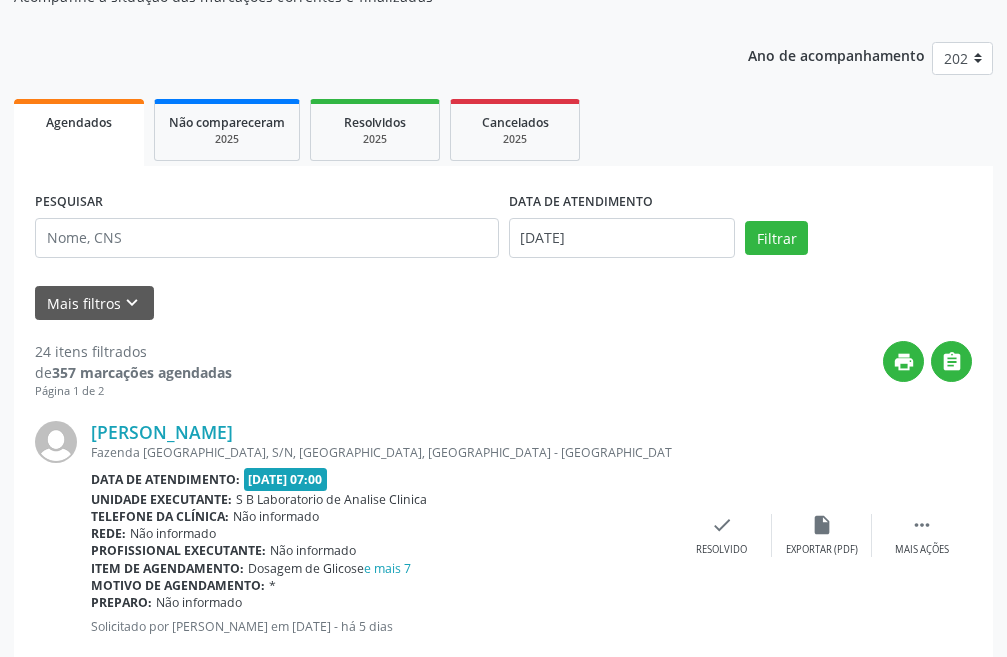 click on "DATA DE ATENDIMENTO
[DATE]" at bounding box center (622, 229) 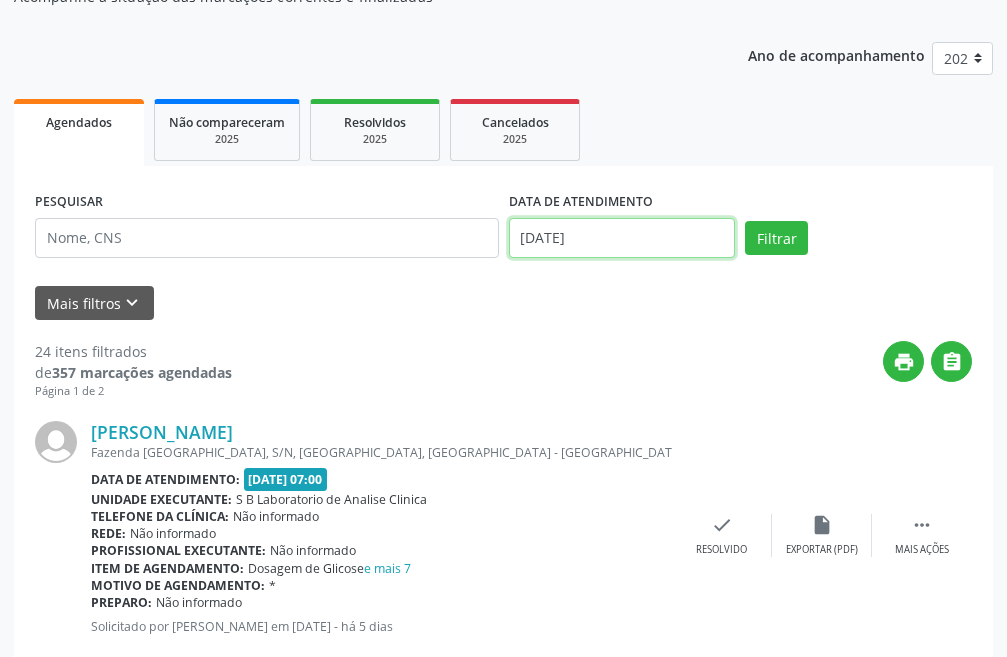 click on "[DATE]" at bounding box center (622, 238) 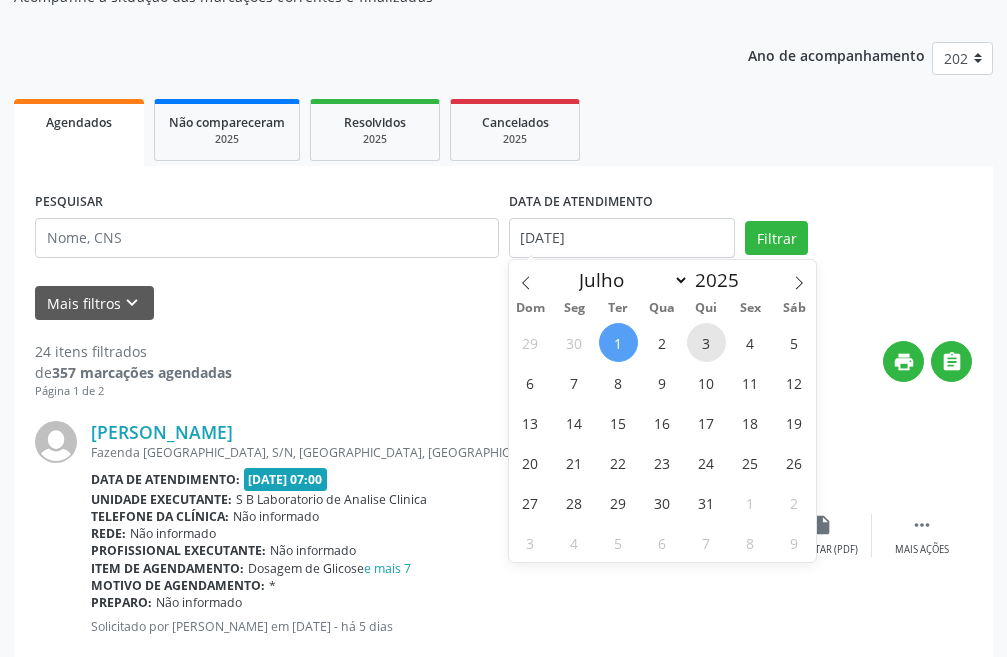 click on "3" at bounding box center [706, 342] 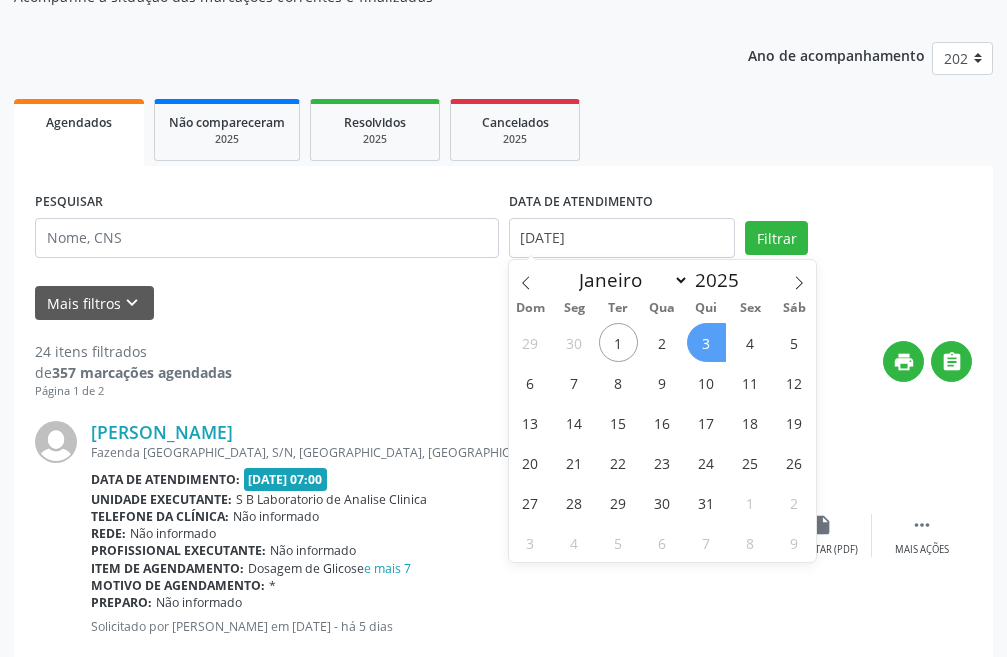 click on "3" at bounding box center (706, 342) 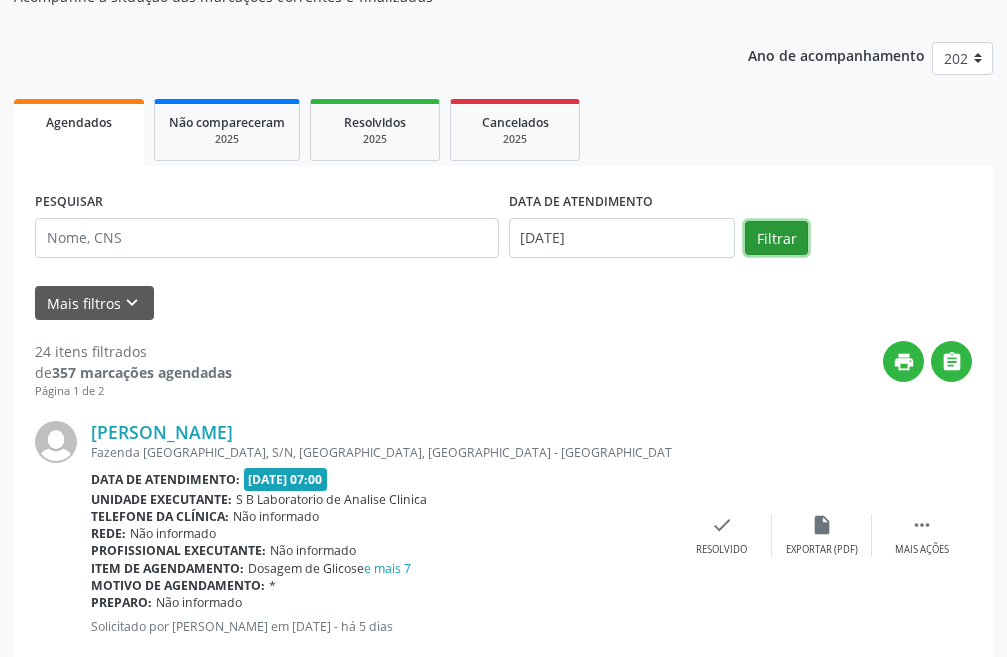 click on "Filtrar" at bounding box center [776, 238] 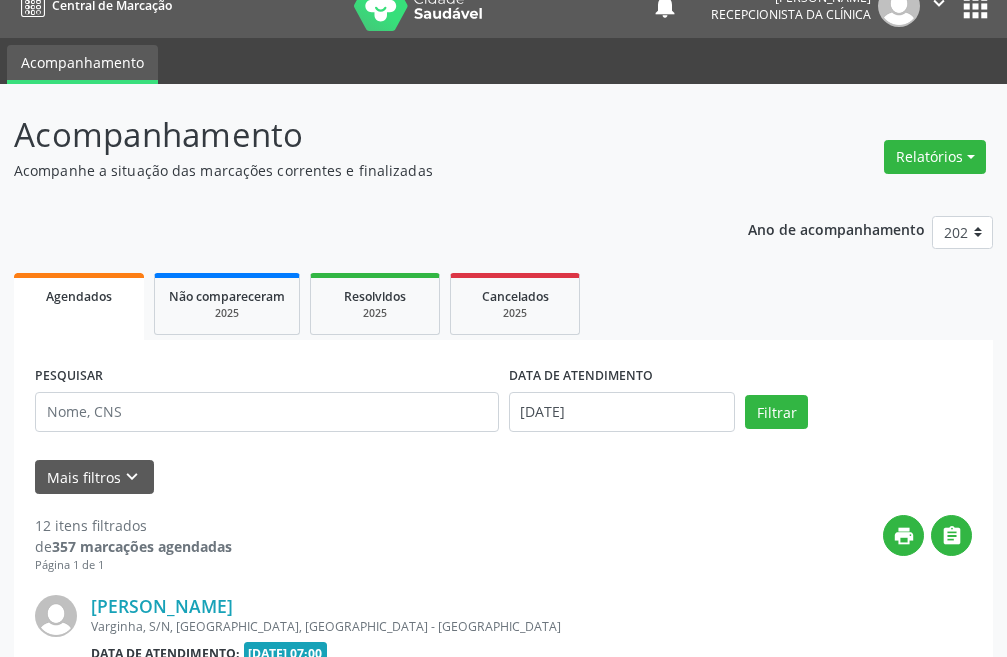 scroll, scrollTop: 200, scrollLeft: 0, axis: vertical 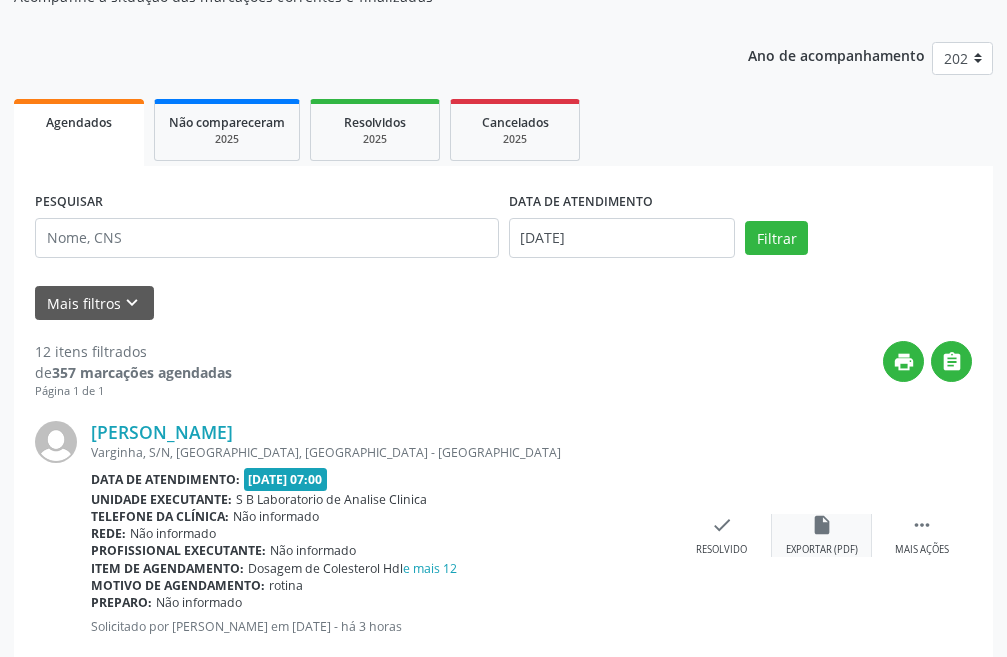 click on "Exportar (PDF)" at bounding box center [822, 550] 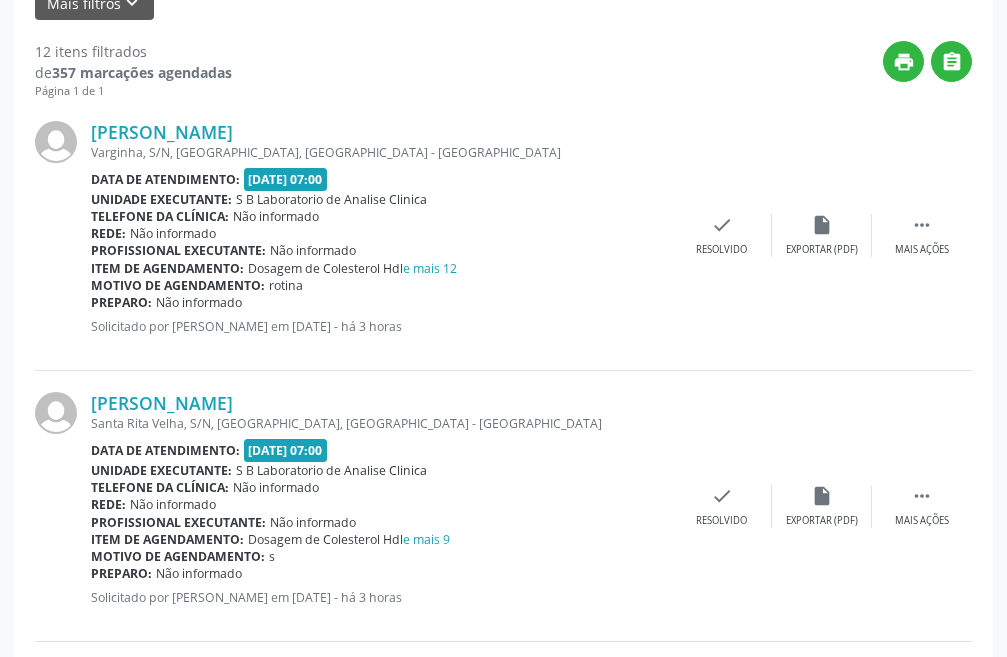 scroll, scrollTop: 600, scrollLeft: 0, axis: vertical 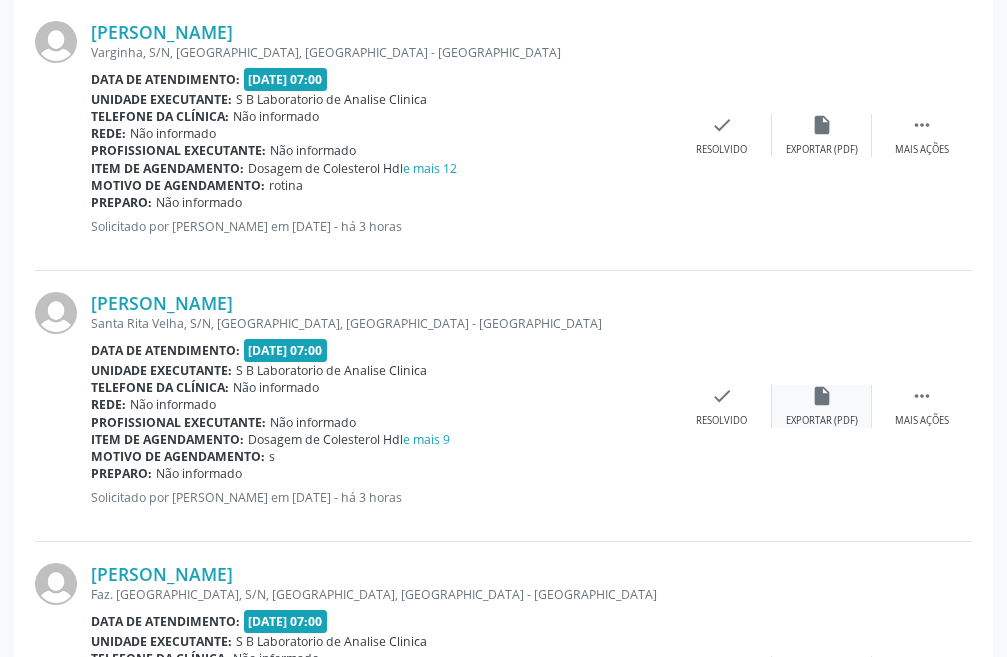 click on "insert_drive_file" at bounding box center (822, 396) 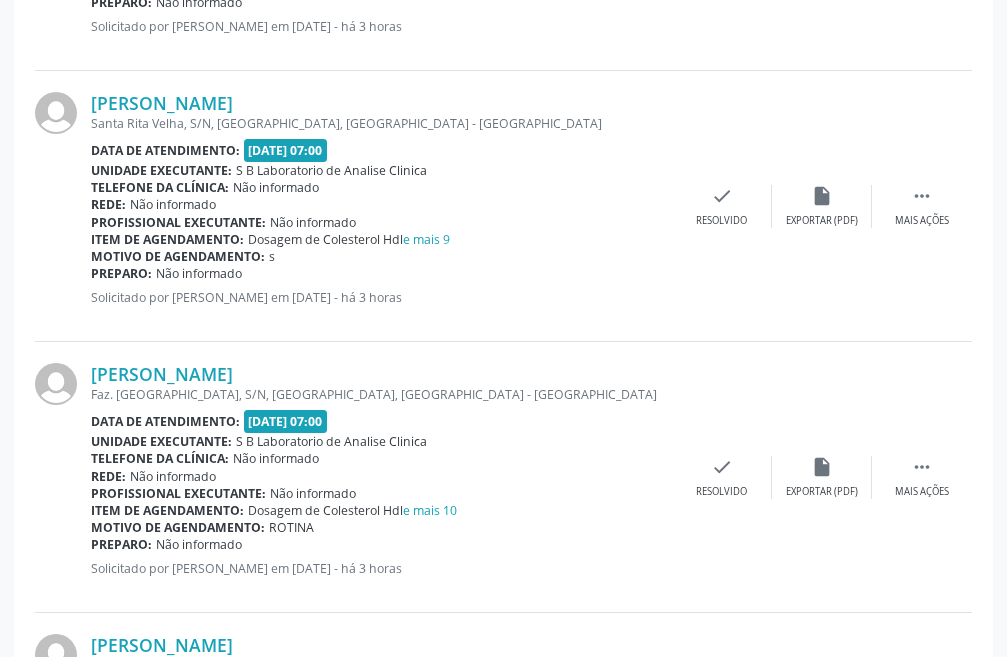 scroll, scrollTop: 900, scrollLeft: 0, axis: vertical 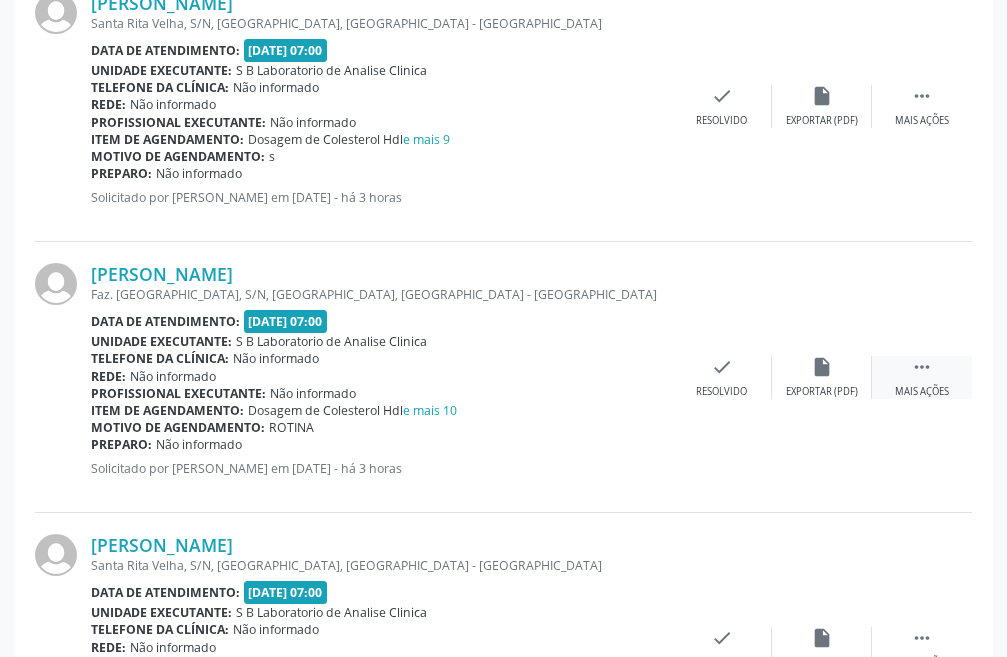 click on "
Mais ações" at bounding box center [922, 377] 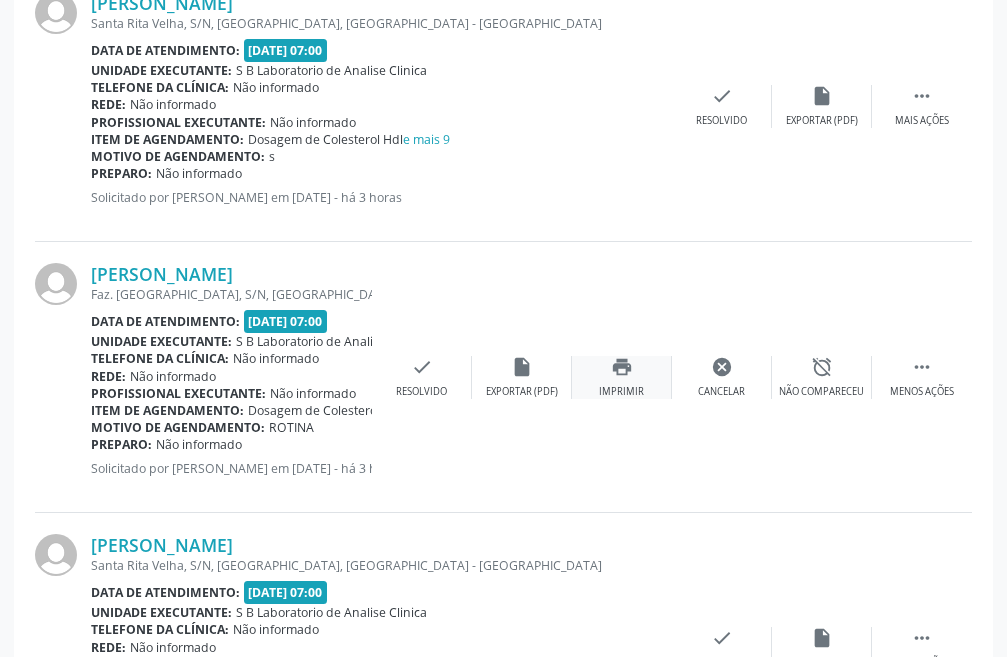 click on "print
Imprimir" at bounding box center [622, 377] 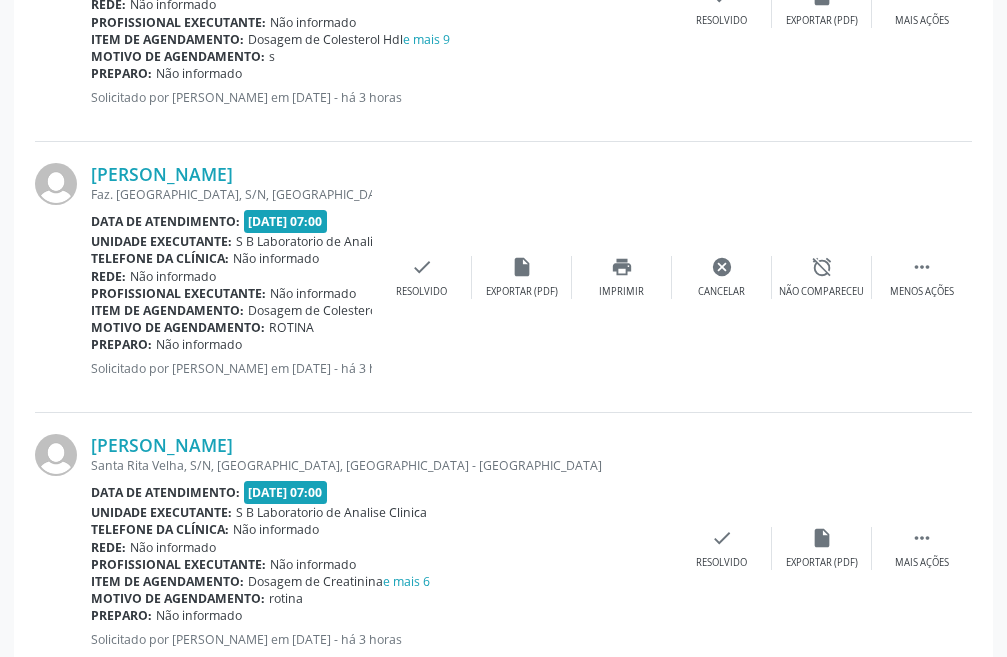 scroll, scrollTop: 1100, scrollLeft: 0, axis: vertical 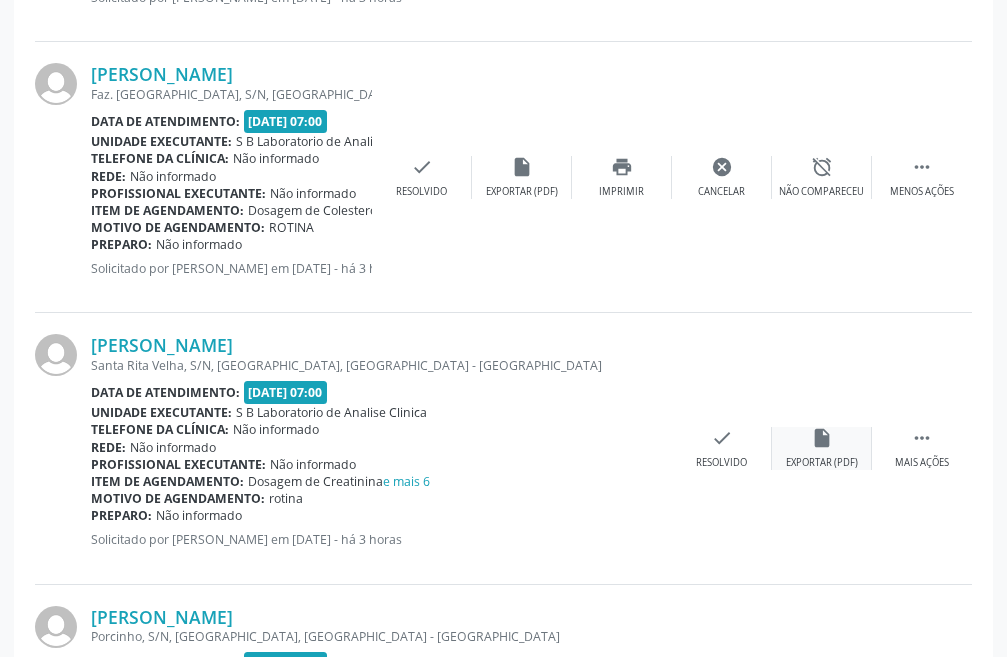 click on "Exportar (PDF)" at bounding box center [822, 463] 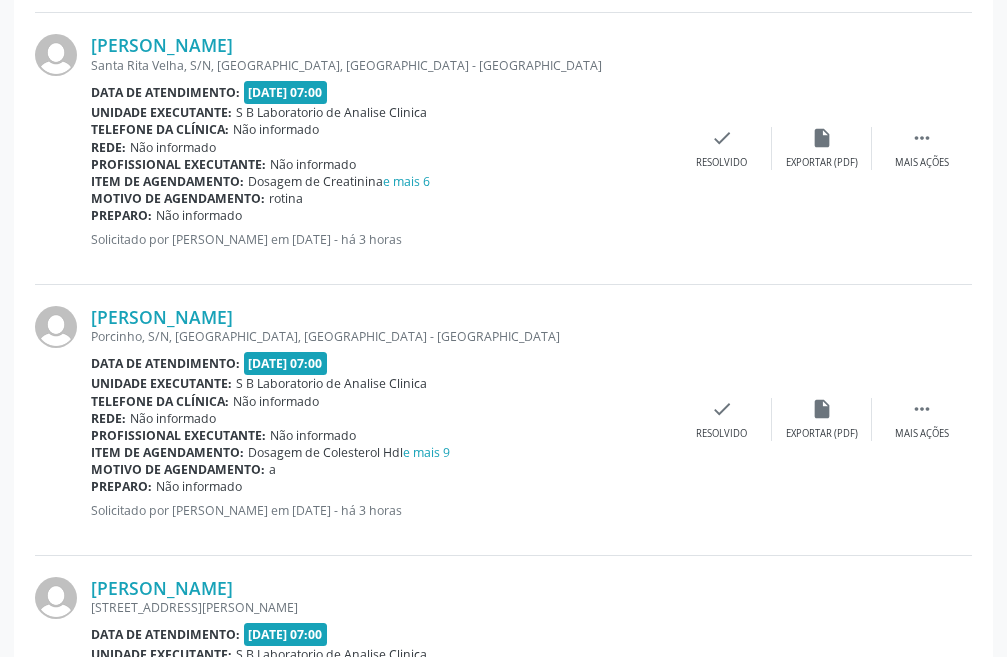 scroll, scrollTop: 1500, scrollLeft: 0, axis: vertical 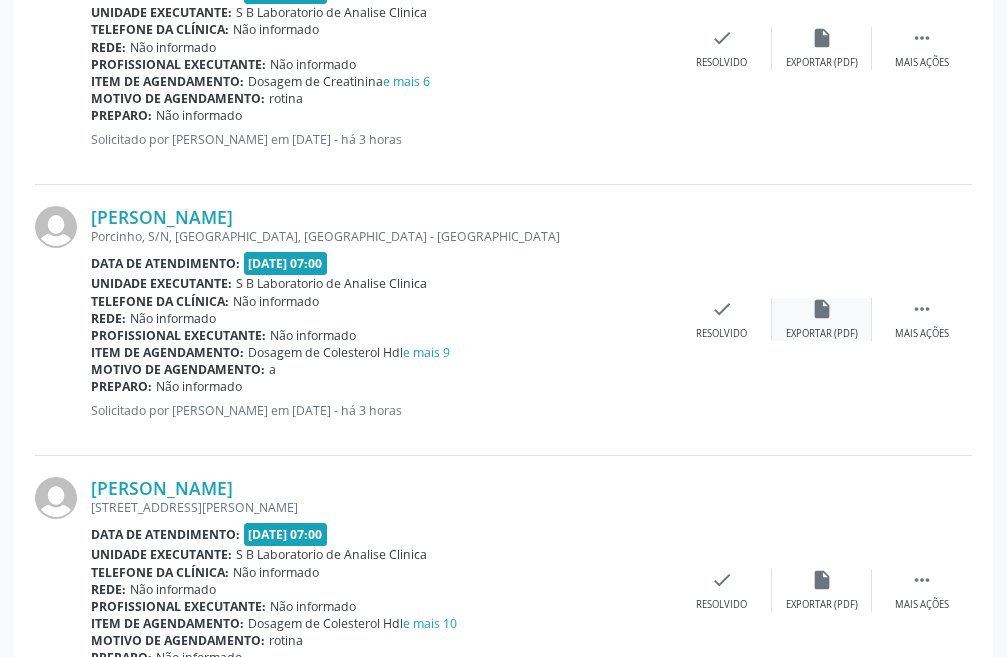 click on "insert_drive_file
Exportar (PDF)" at bounding box center [822, 319] 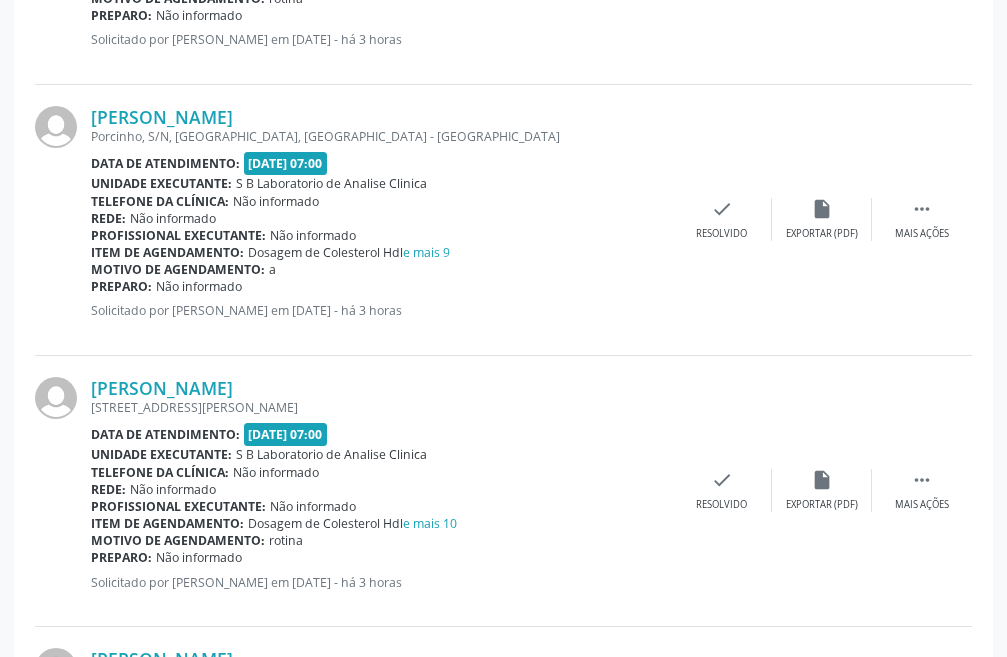 scroll, scrollTop: 1700, scrollLeft: 0, axis: vertical 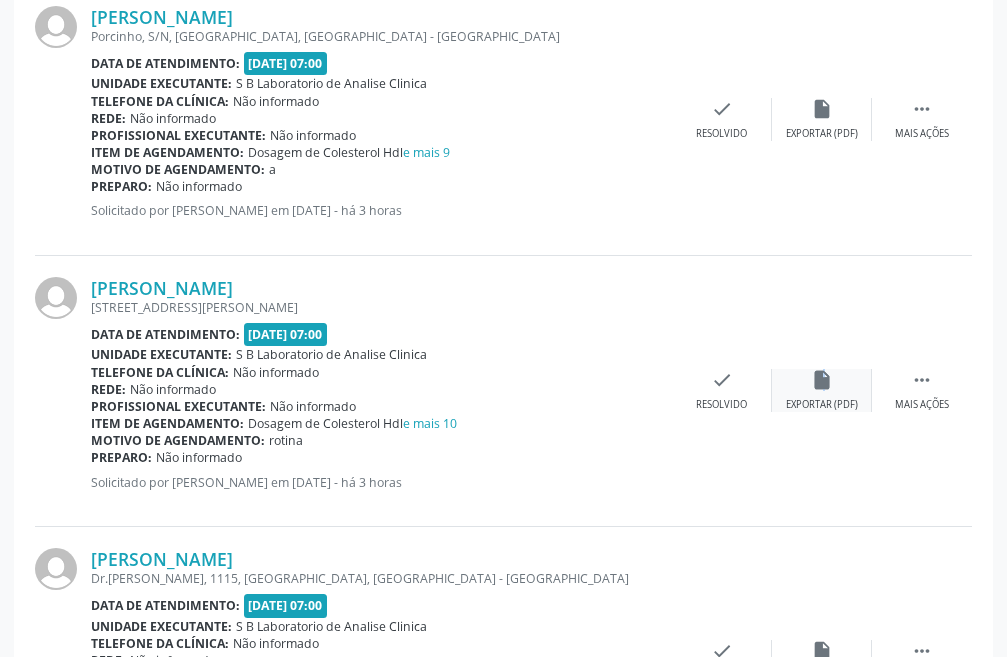 click on "insert_drive_file" at bounding box center (822, 380) 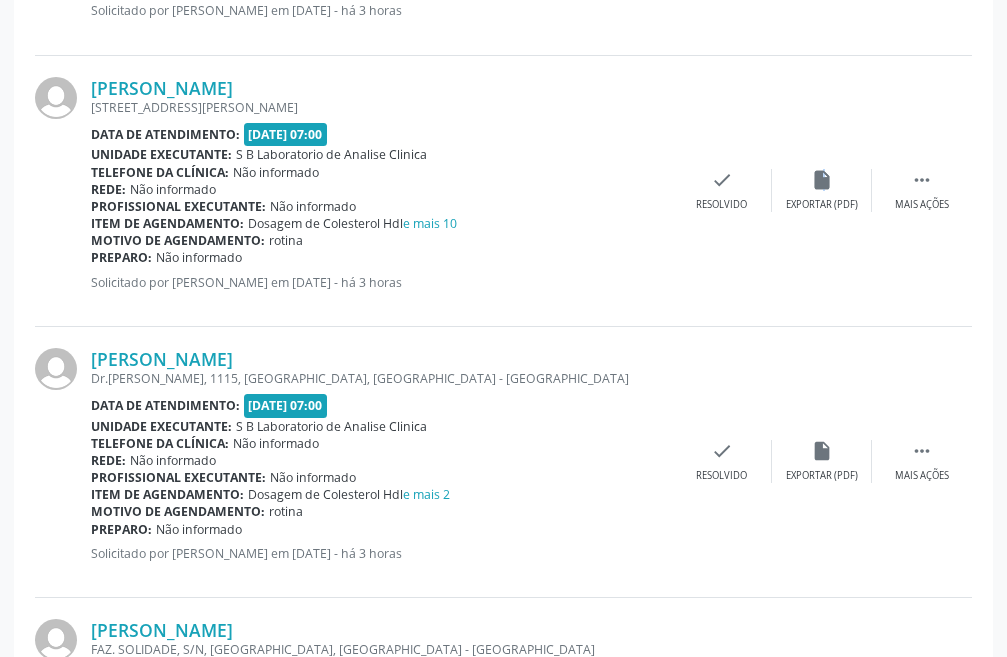 scroll, scrollTop: 2000, scrollLeft: 0, axis: vertical 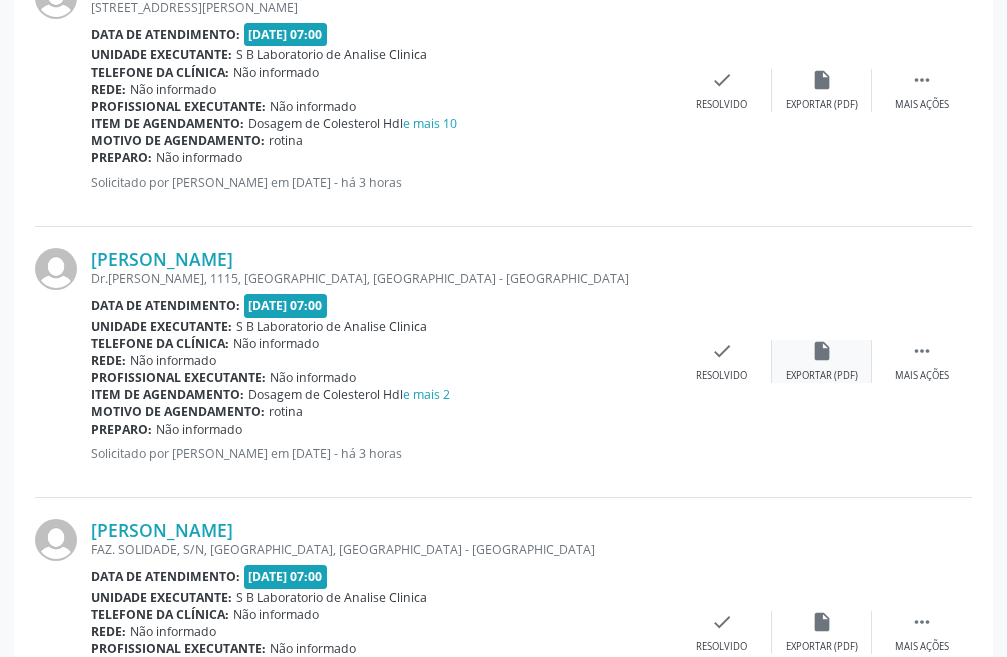 click on "insert_drive_file" at bounding box center (822, 351) 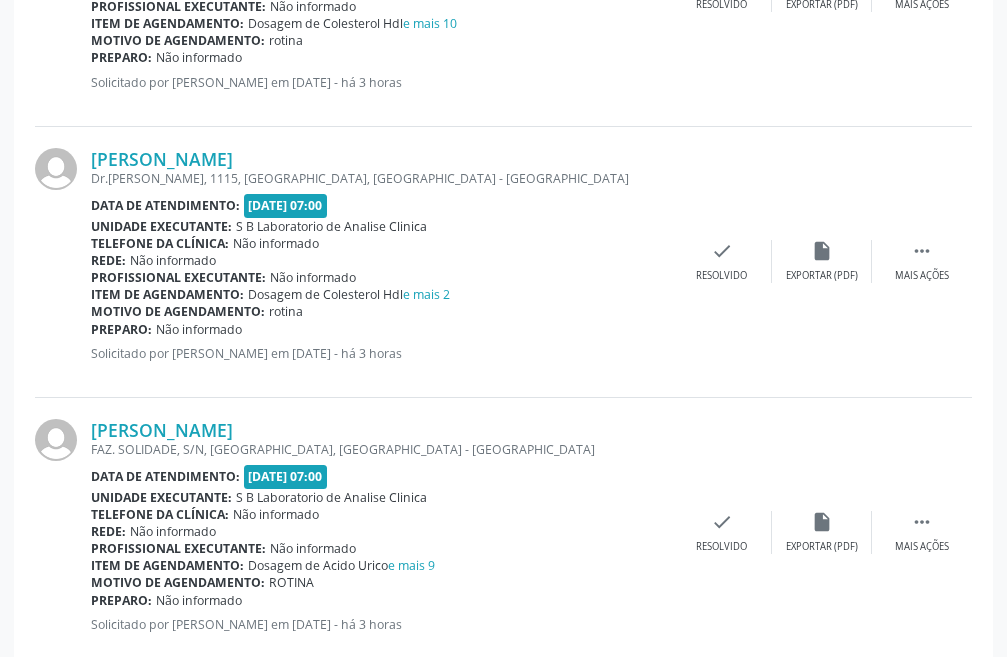 scroll, scrollTop: 2200, scrollLeft: 0, axis: vertical 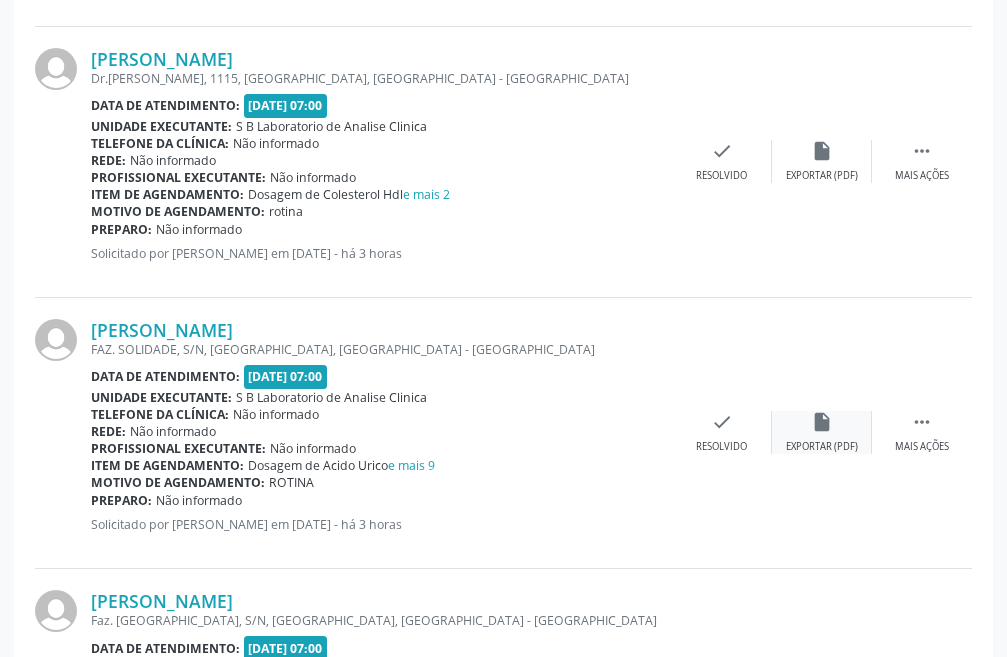 click on "insert_drive_file" at bounding box center (822, 422) 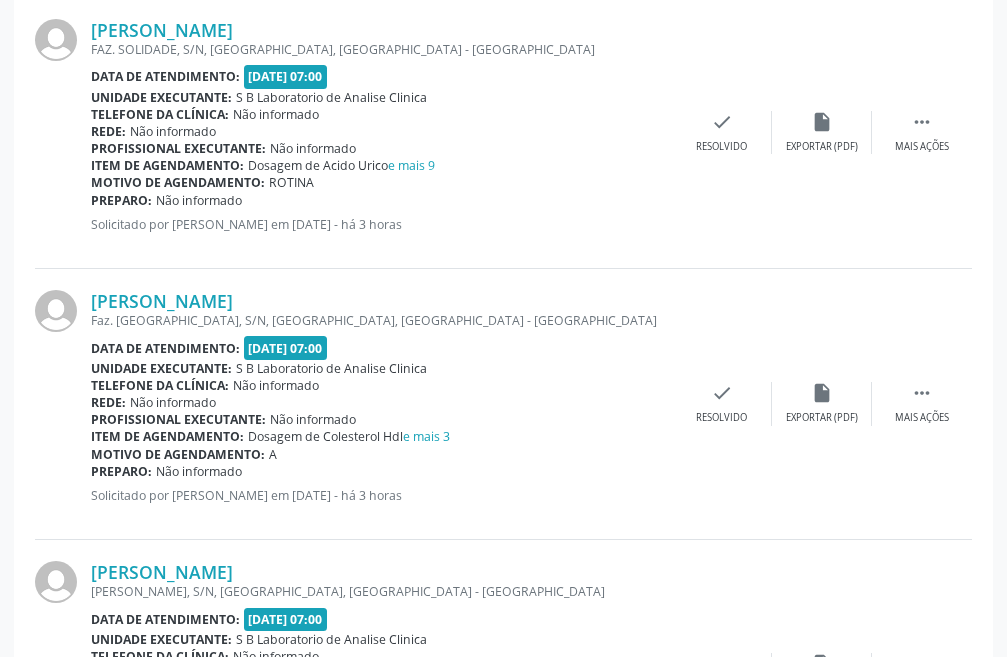 scroll, scrollTop: 2600, scrollLeft: 0, axis: vertical 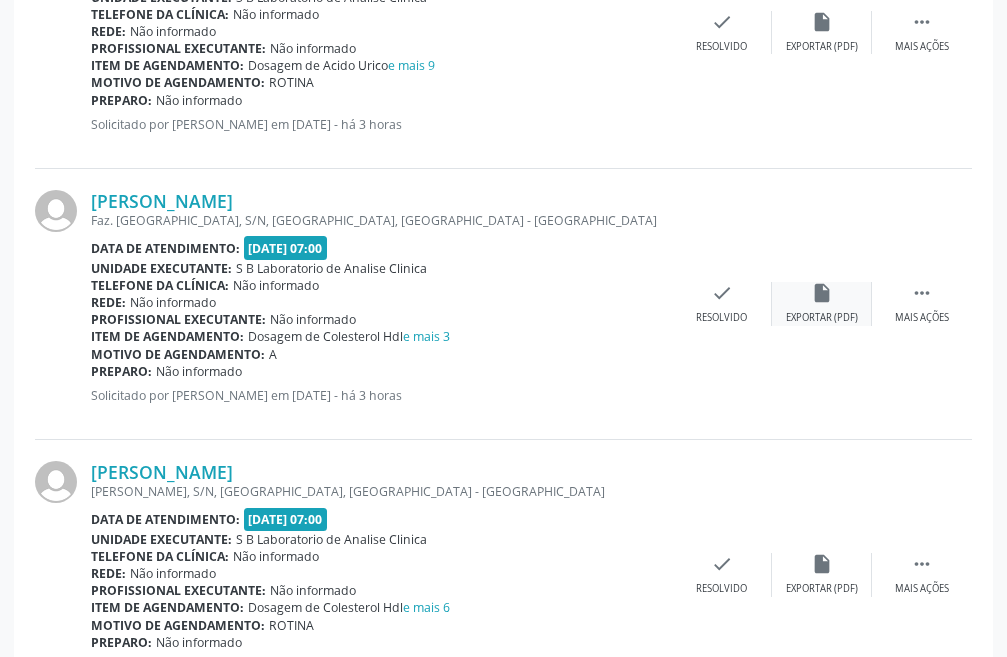 click on "insert_drive_file" at bounding box center [822, 293] 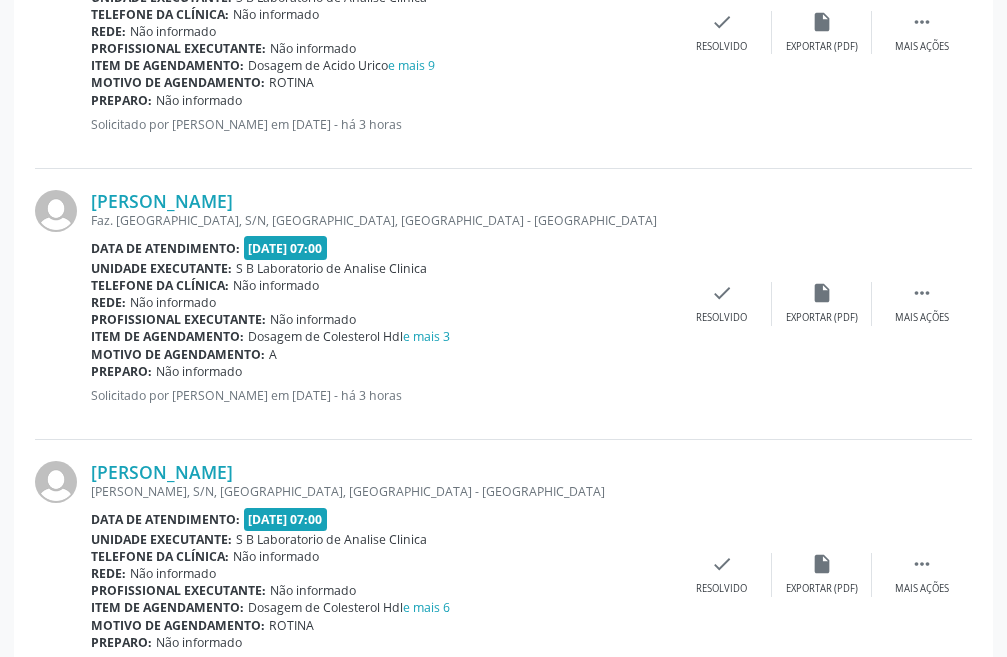 scroll, scrollTop: 2700, scrollLeft: 0, axis: vertical 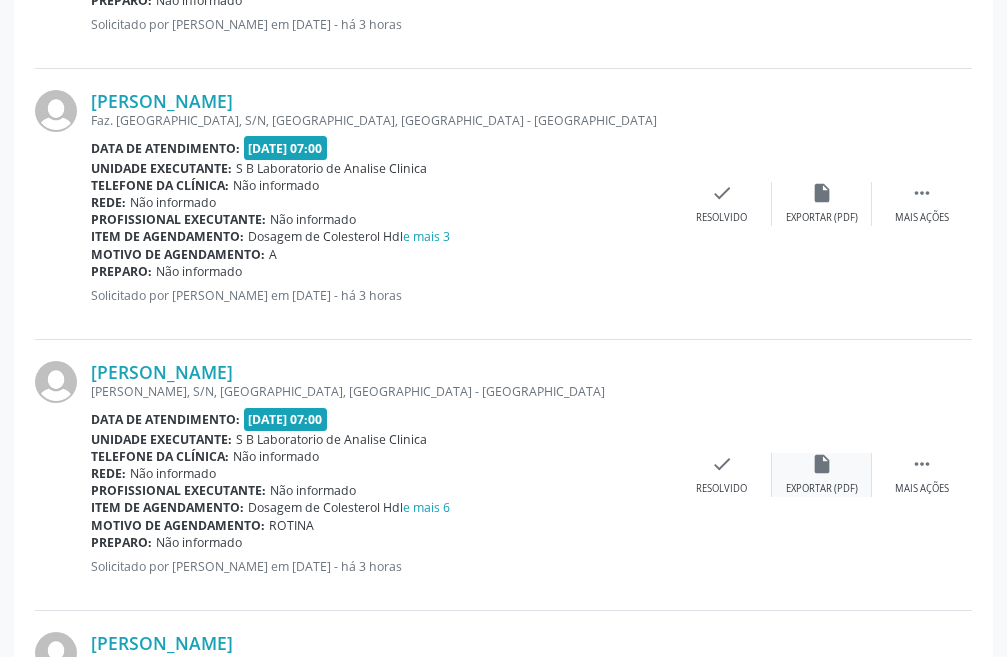 click on "insert_drive_file
Exportar (PDF)" at bounding box center [822, 474] 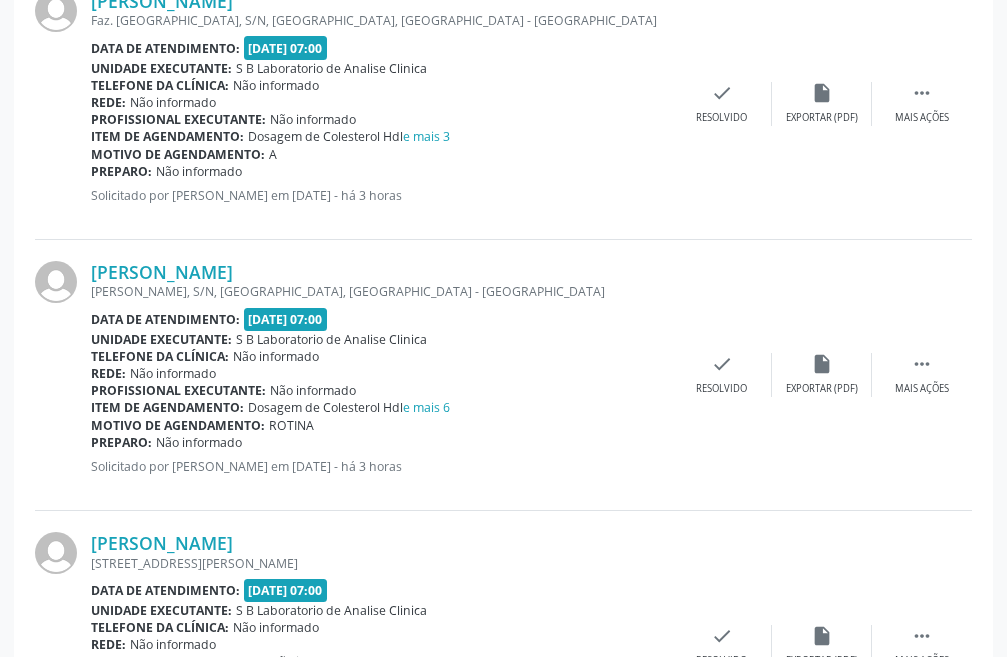scroll, scrollTop: 2900, scrollLeft: 0, axis: vertical 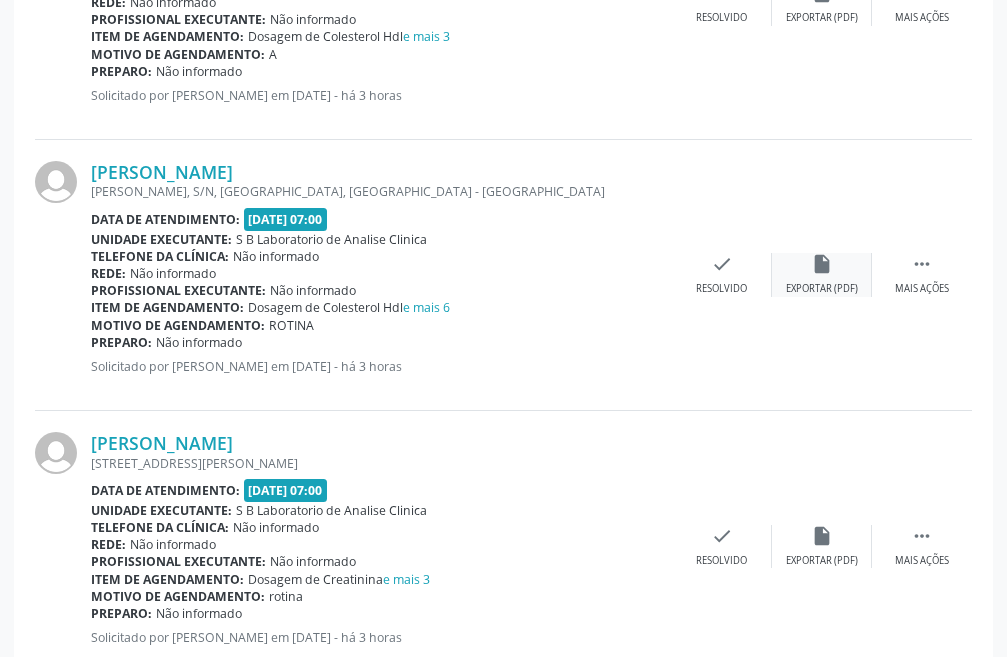 click on "insert_drive_file" at bounding box center (822, 264) 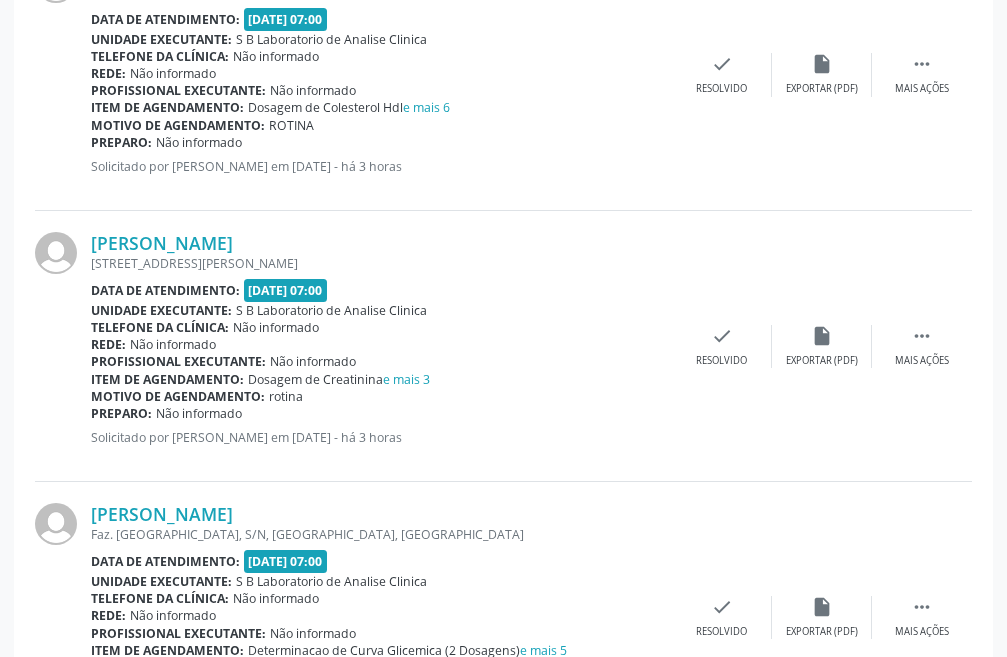 scroll, scrollTop: 3200, scrollLeft: 0, axis: vertical 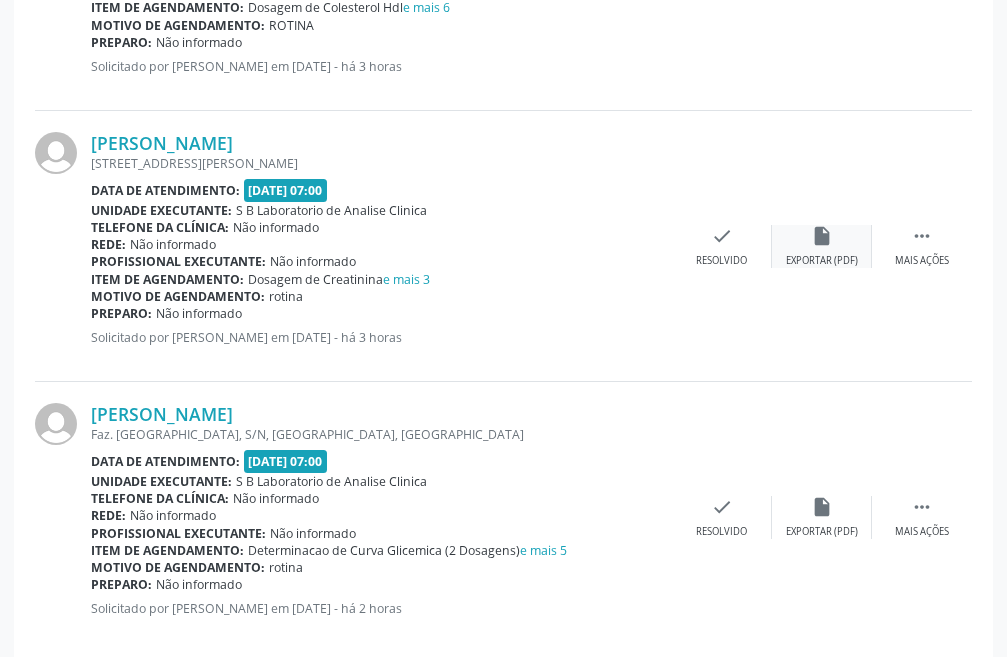 click on "Exportar (PDF)" at bounding box center [822, 261] 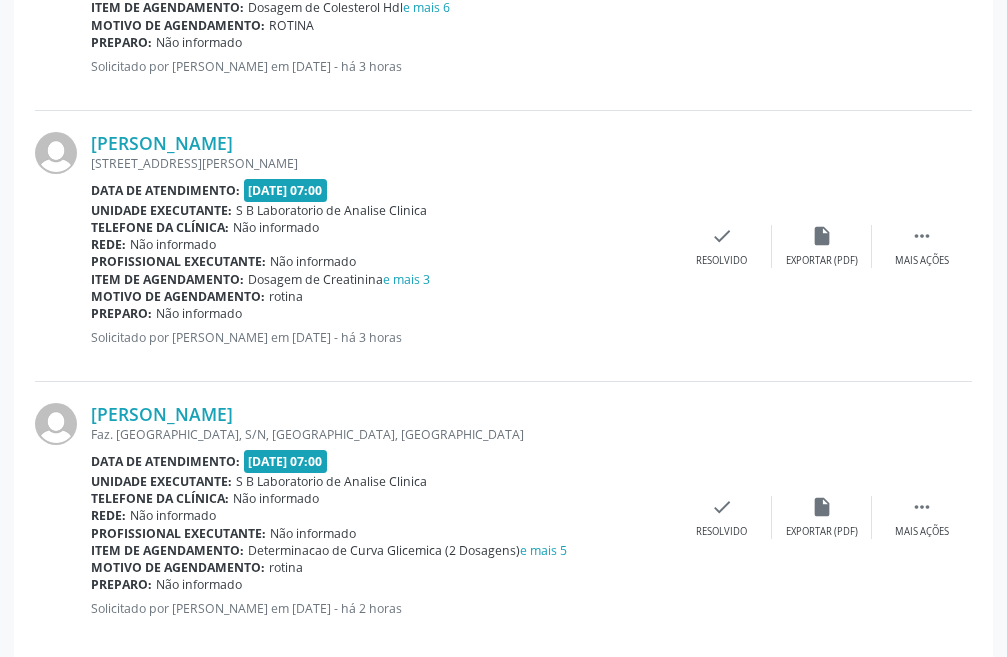scroll, scrollTop: 3228, scrollLeft: 0, axis: vertical 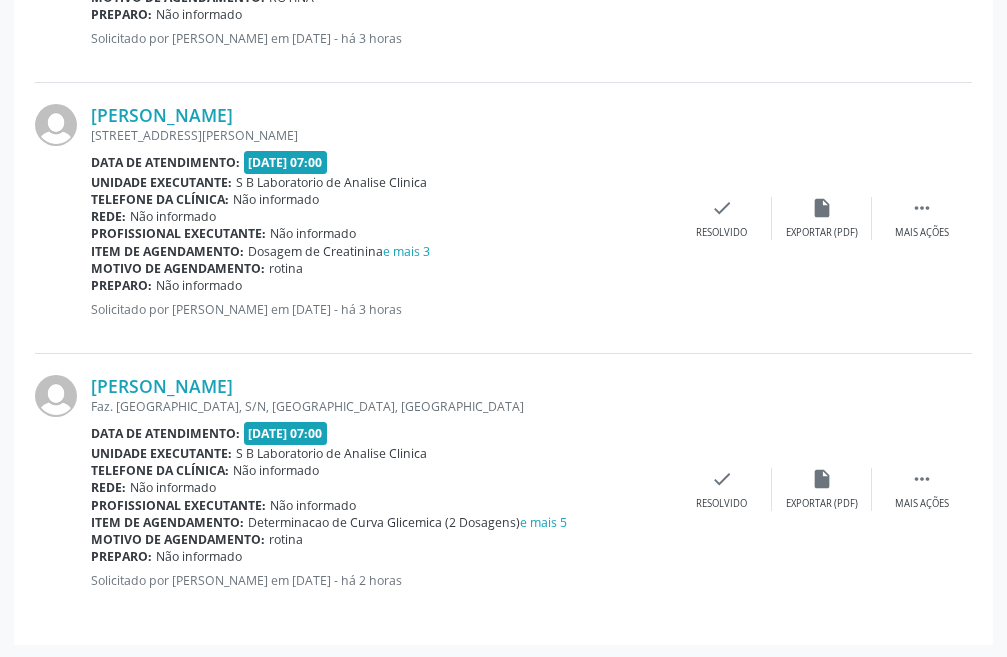 click on "[PERSON_NAME]
Faz. [GEOGRAPHIC_DATA], S/N, [GEOGRAPHIC_DATA], [GEOGRAPHIC_DATA]
Data de atendimento:
[DATE] 07:00
Unidade executante:
S B Laboratorio de Analise Clinica
Telefone da clínica:
Não informado
Rede:
Não informado
Profissional executante:
Não informado
Item de agendamento:
Determinacao de Curva Glicemica (2 Dosagens)
e mais 5
Motivo de agendamento:
rotina
Preparo:
Não informado
Solicitado por [PERSON_NAME] em [DATE] - há 2 horas

Mais ações
insert_drive_file
Exportar (PDF)
check
Resolvido" at bounding box center (503, 489) 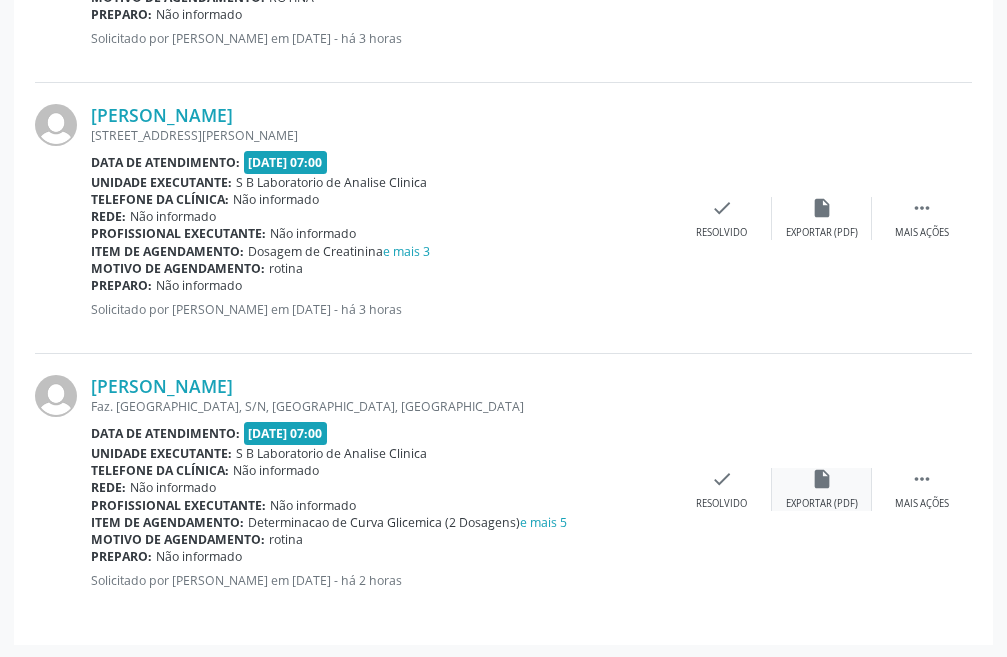 click on "insert_drive_file
Exportar (PDF)" at bounding box center (822, 489) 